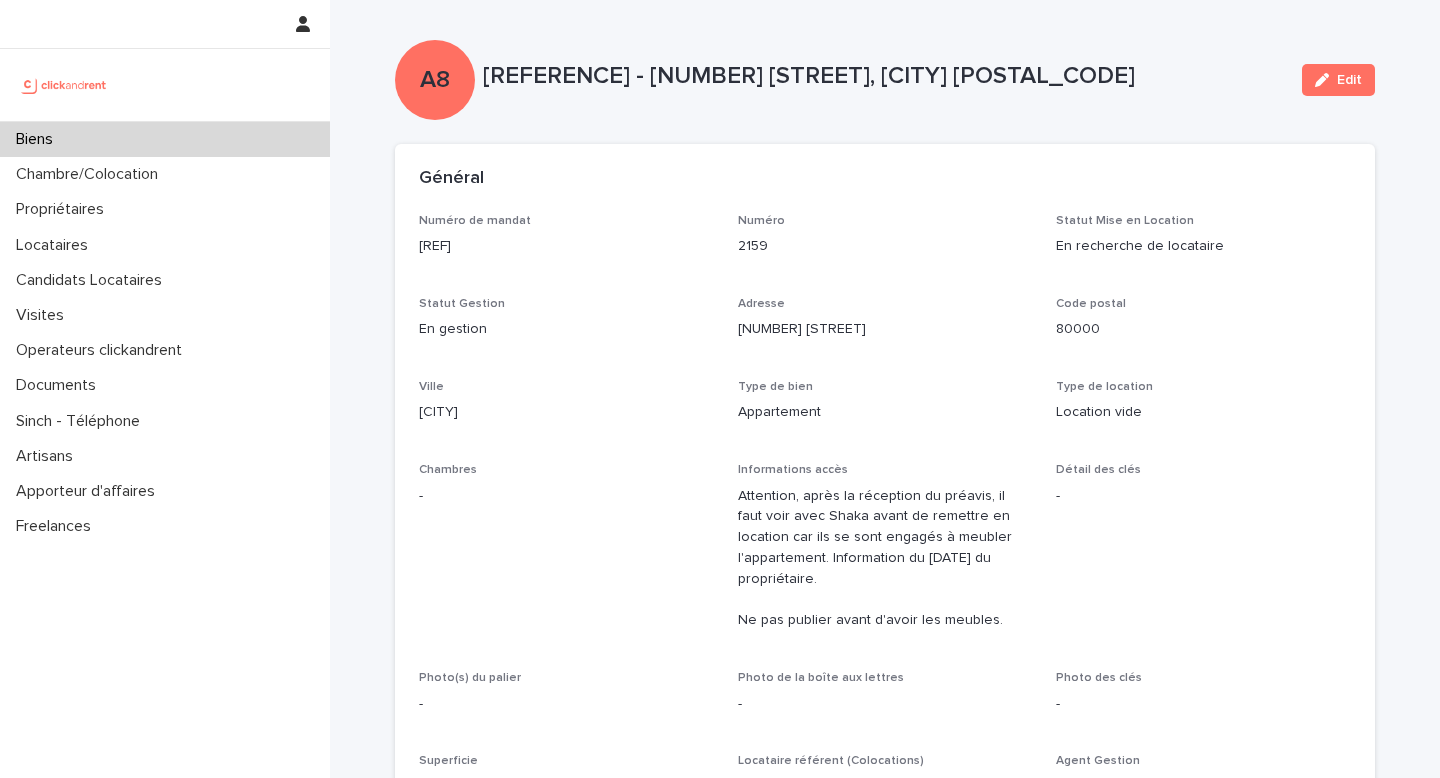 click on "Locataires" at bounding box center [165, 245] 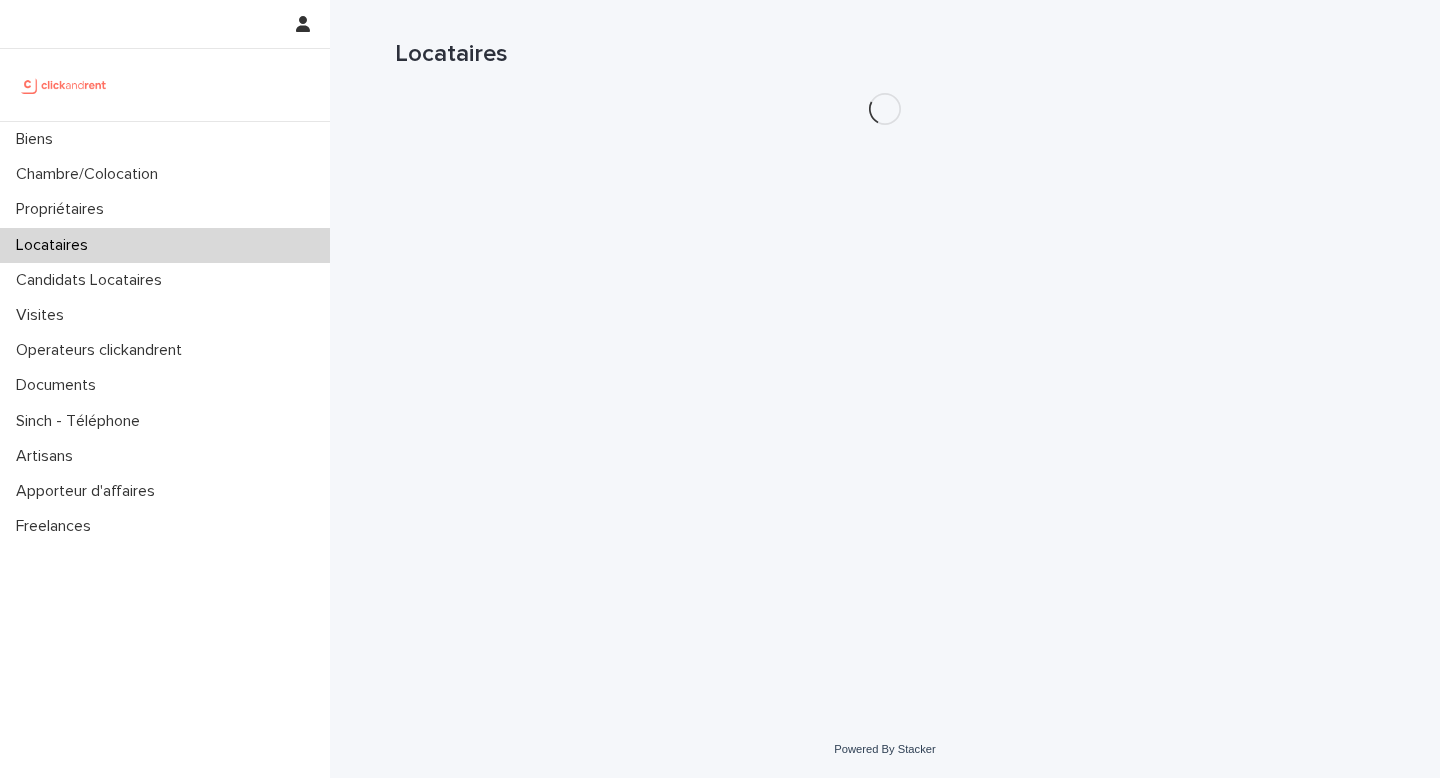 click on "Locataires" at bounding box center [885, 54] 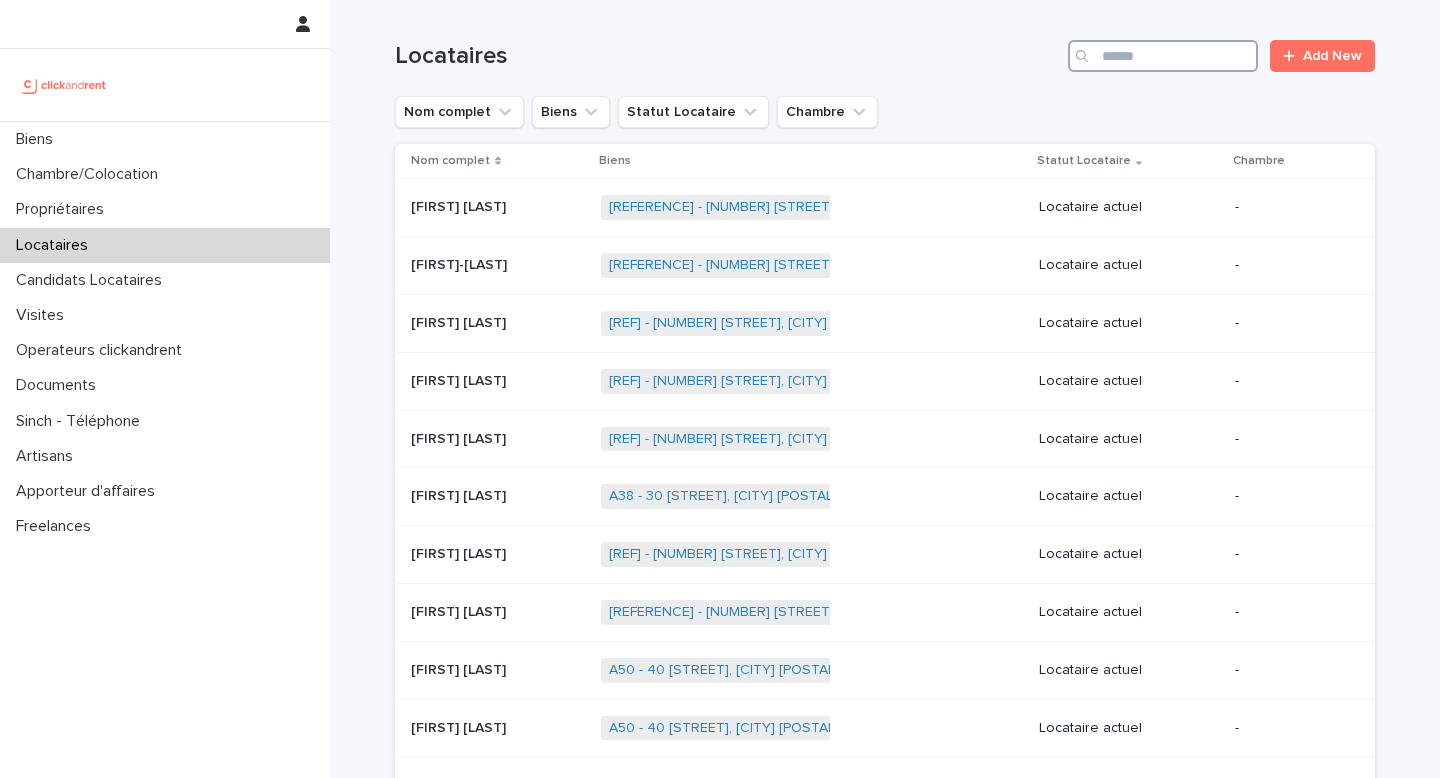 click at bounding box center [1163, 56] 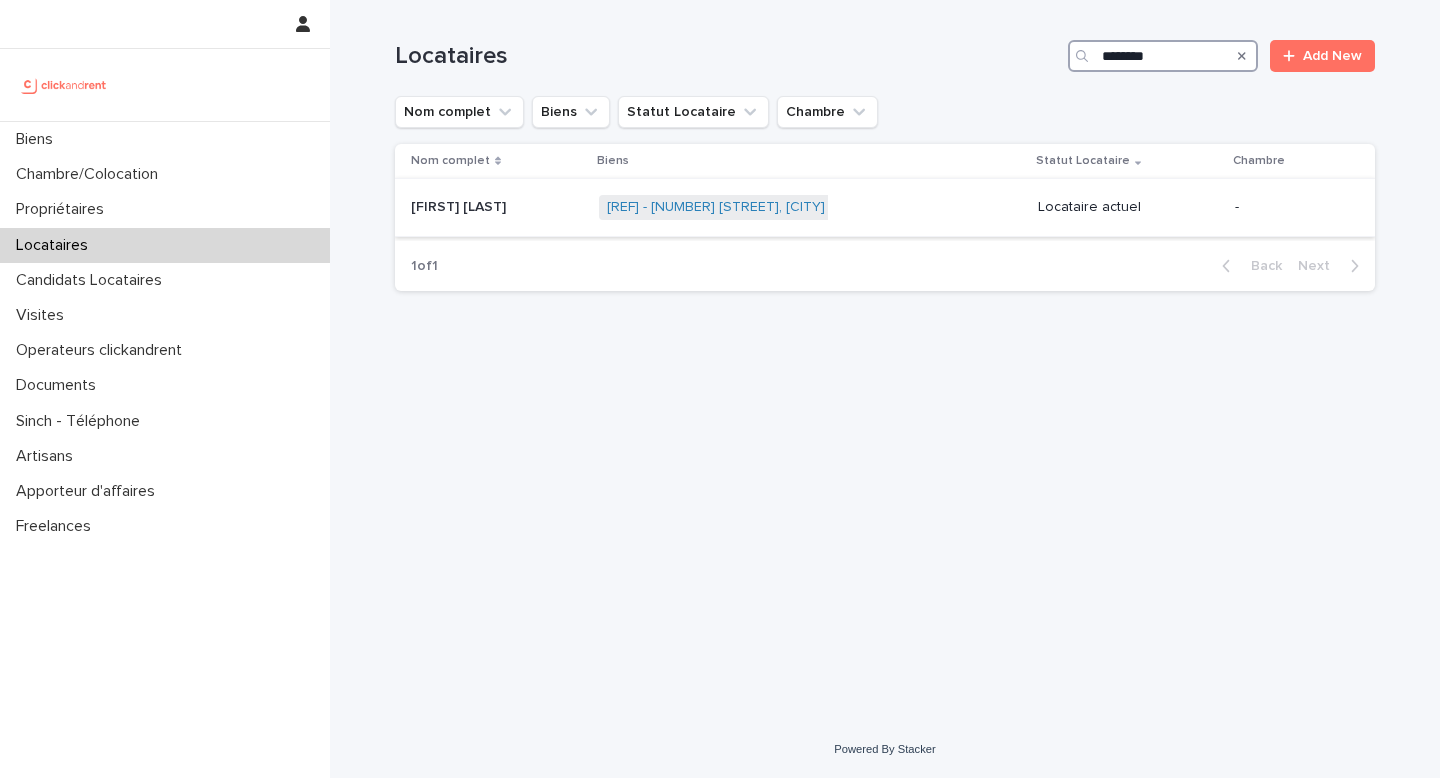 type on "********" 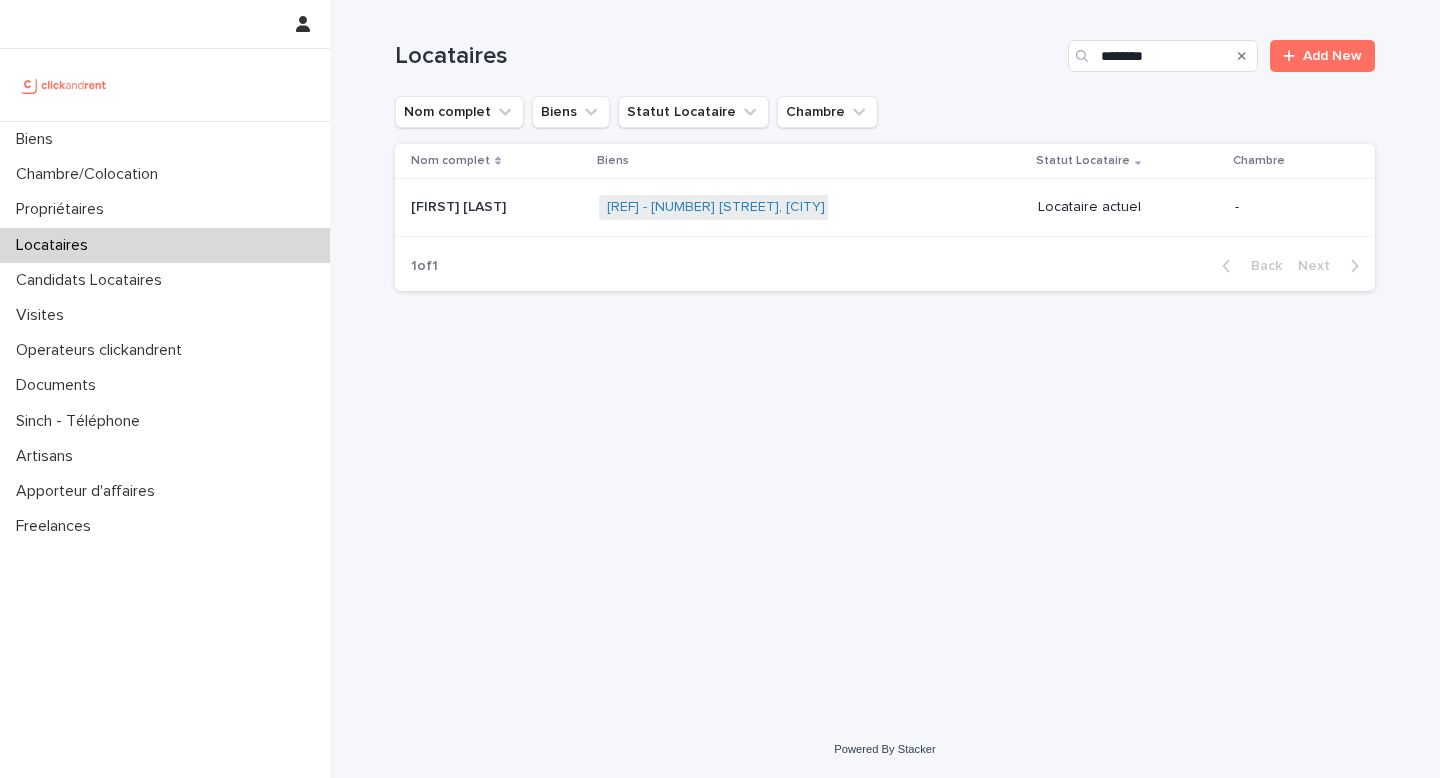 click at bounding box center (497, 207) 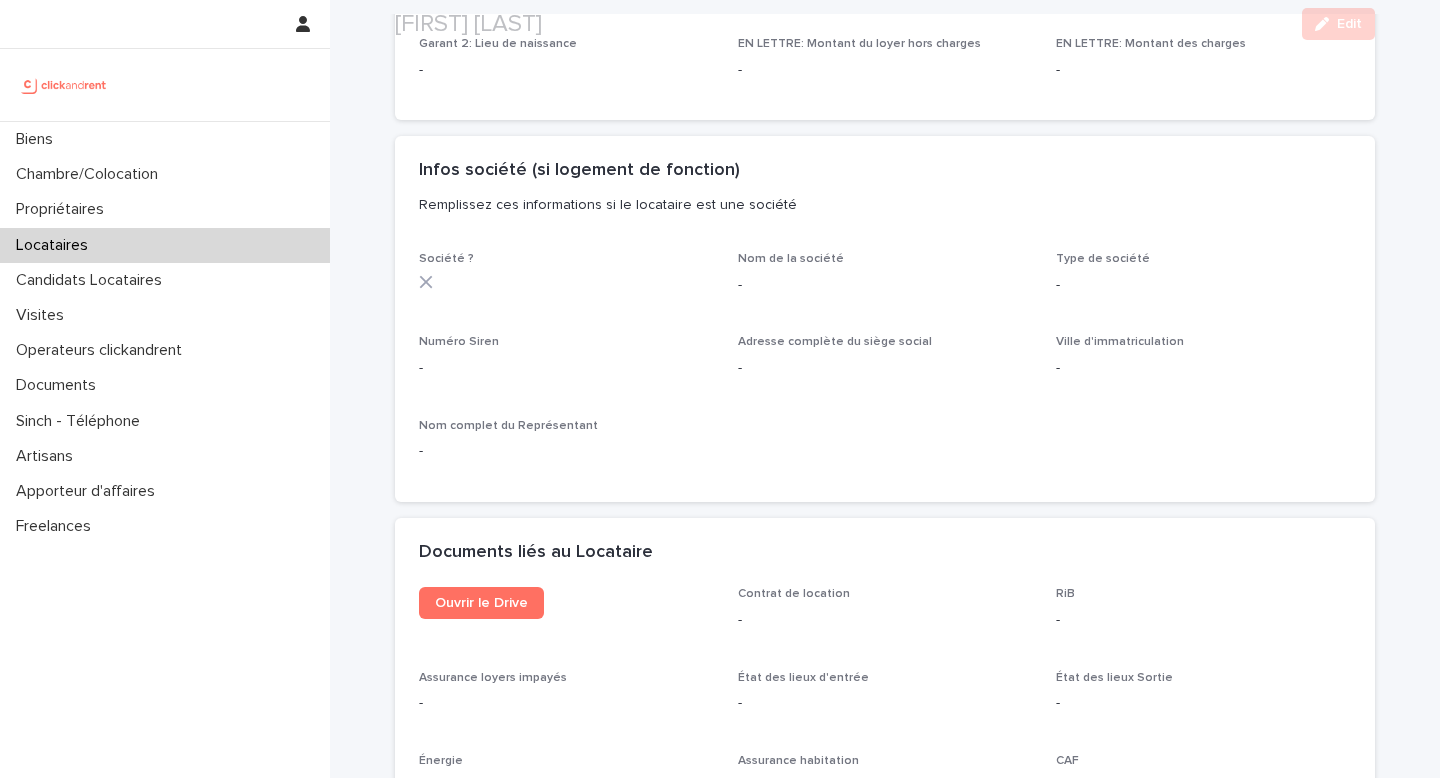 scroll, scrollTop: 2419, scrollLeft: 0, axis: vertical 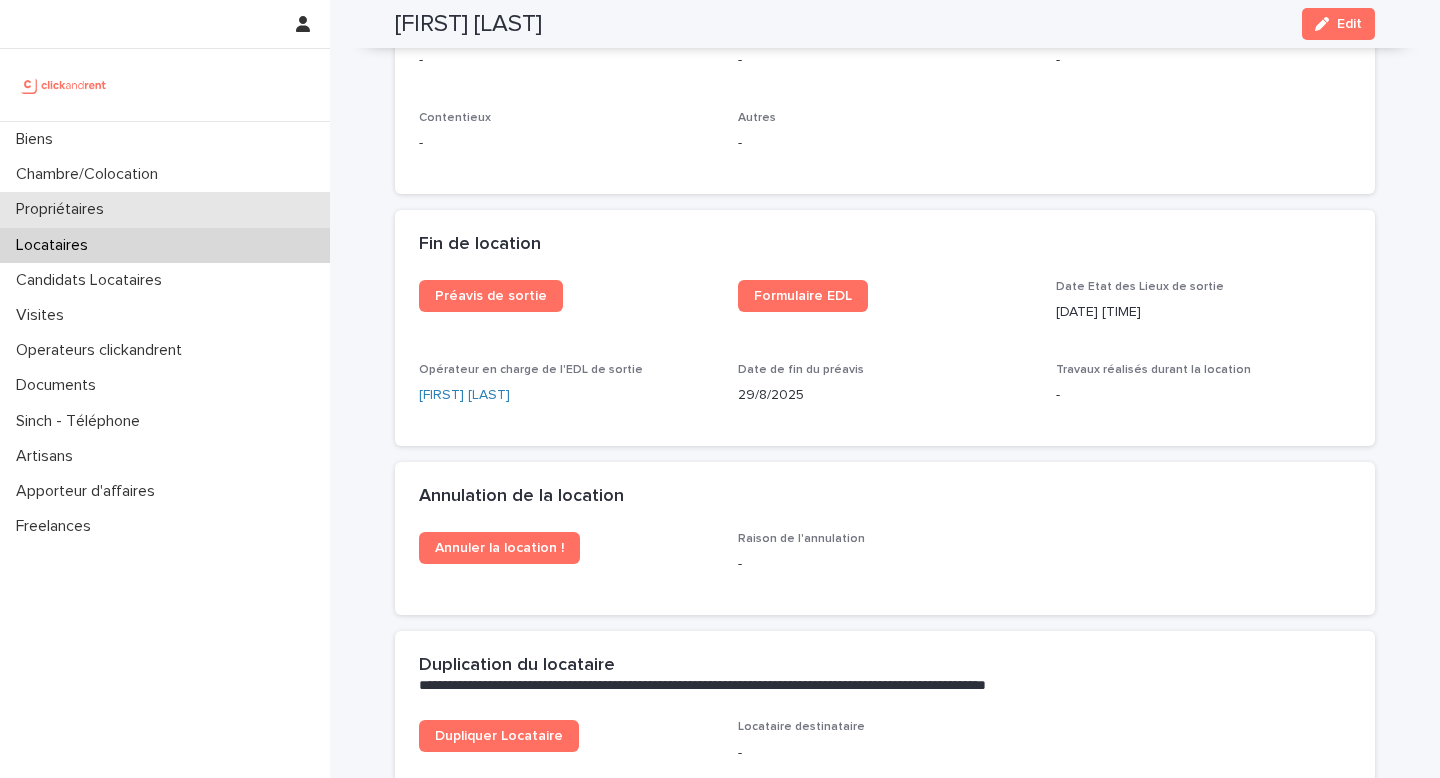 click on "Propriétaires" at bounding box center (64, 209) 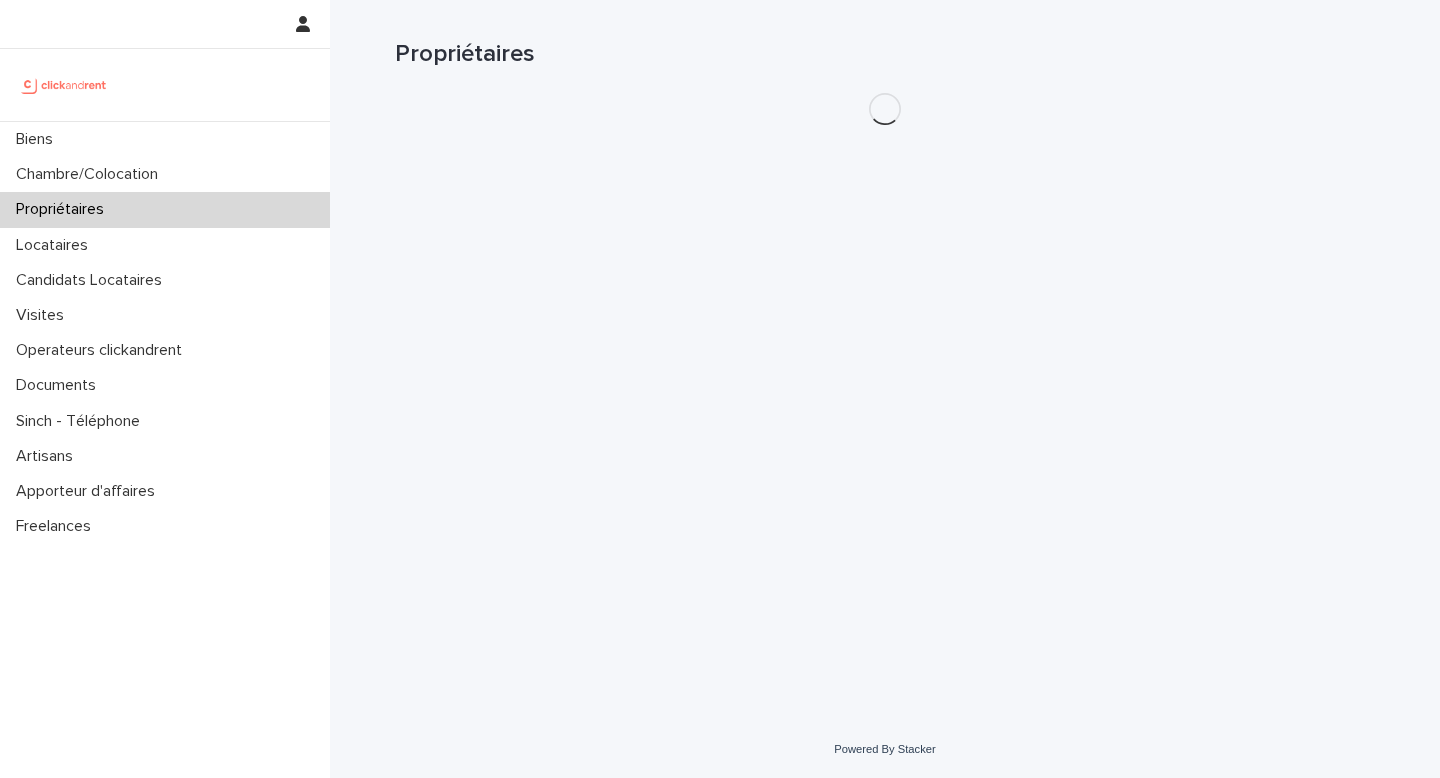 scroll, scrollTop: 0, scrollLeft: 0, axis: both 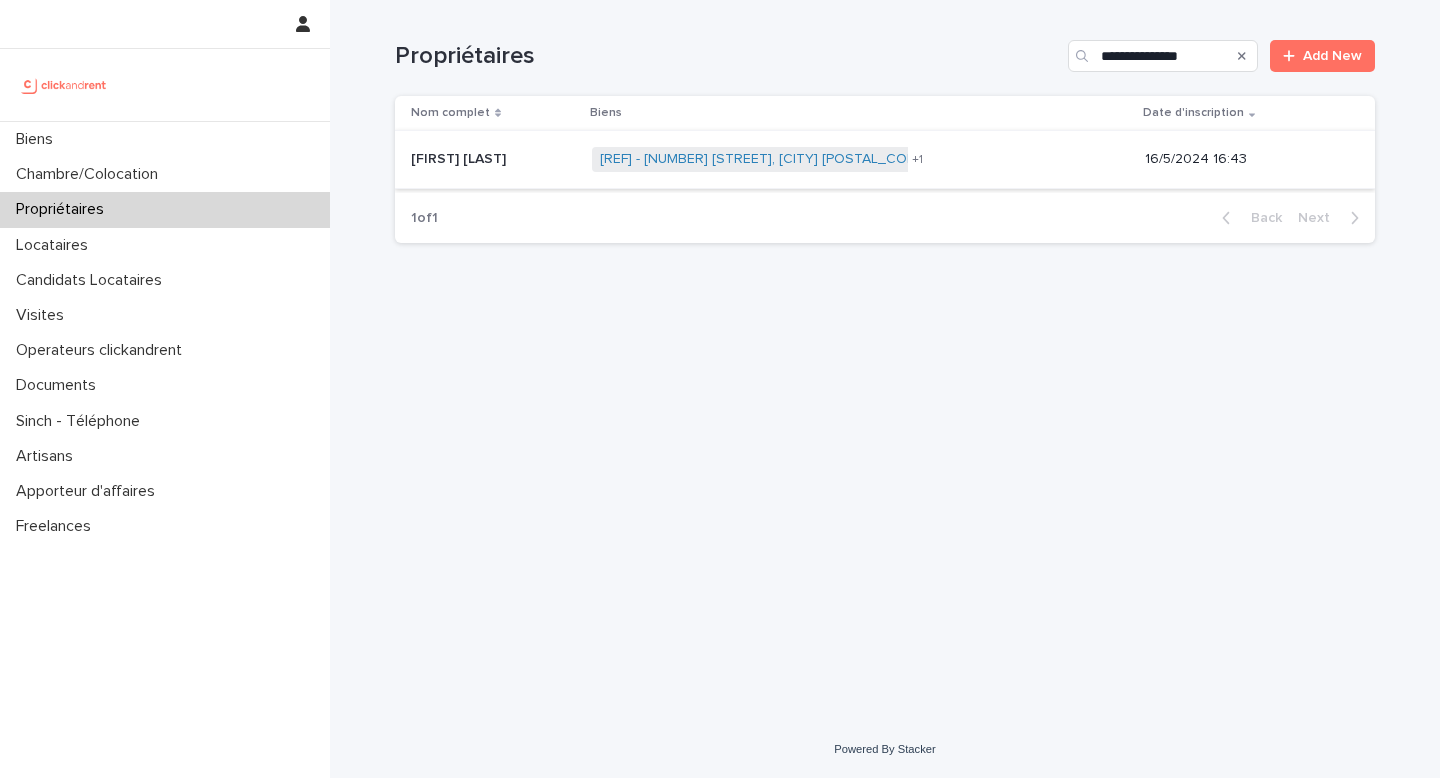 type on "**********" 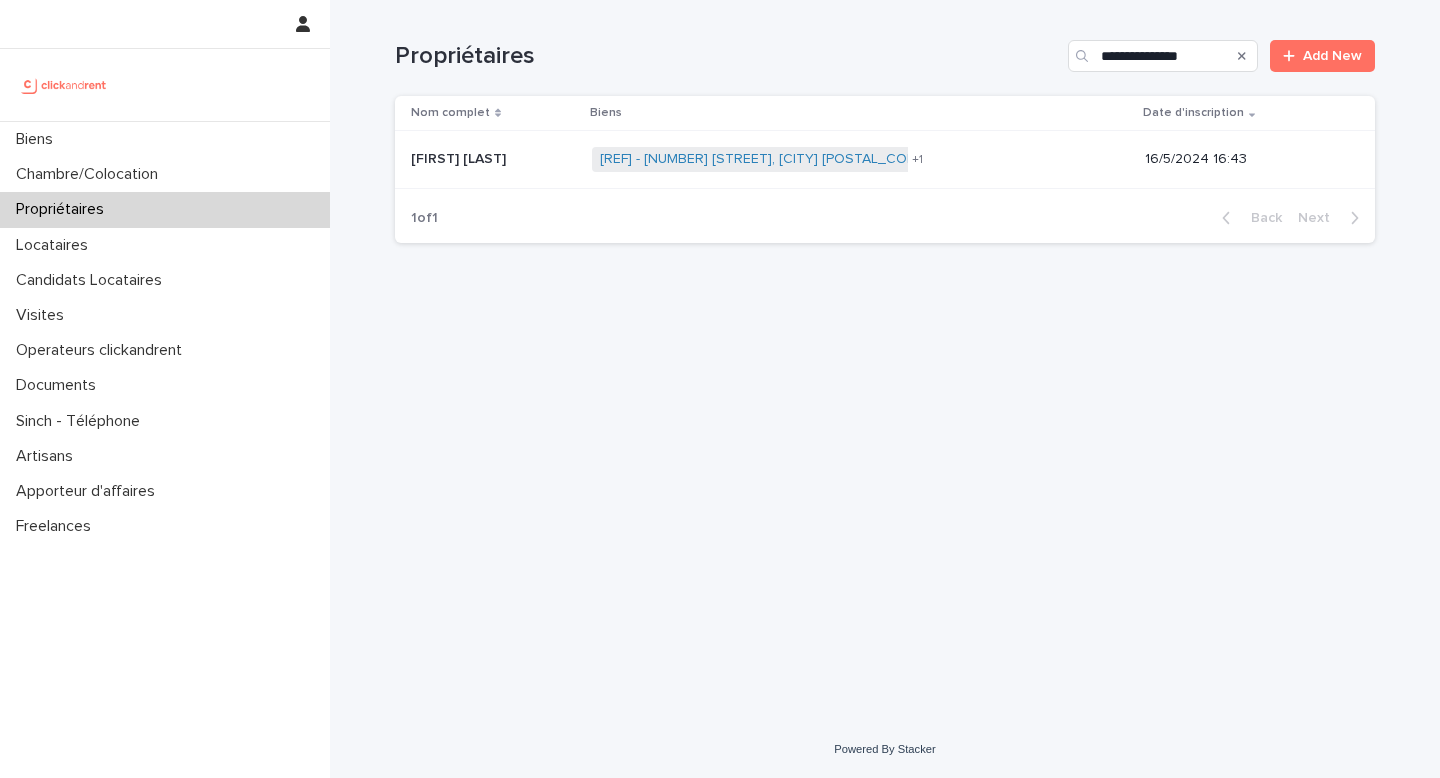 click at bounding box center [493, 159] 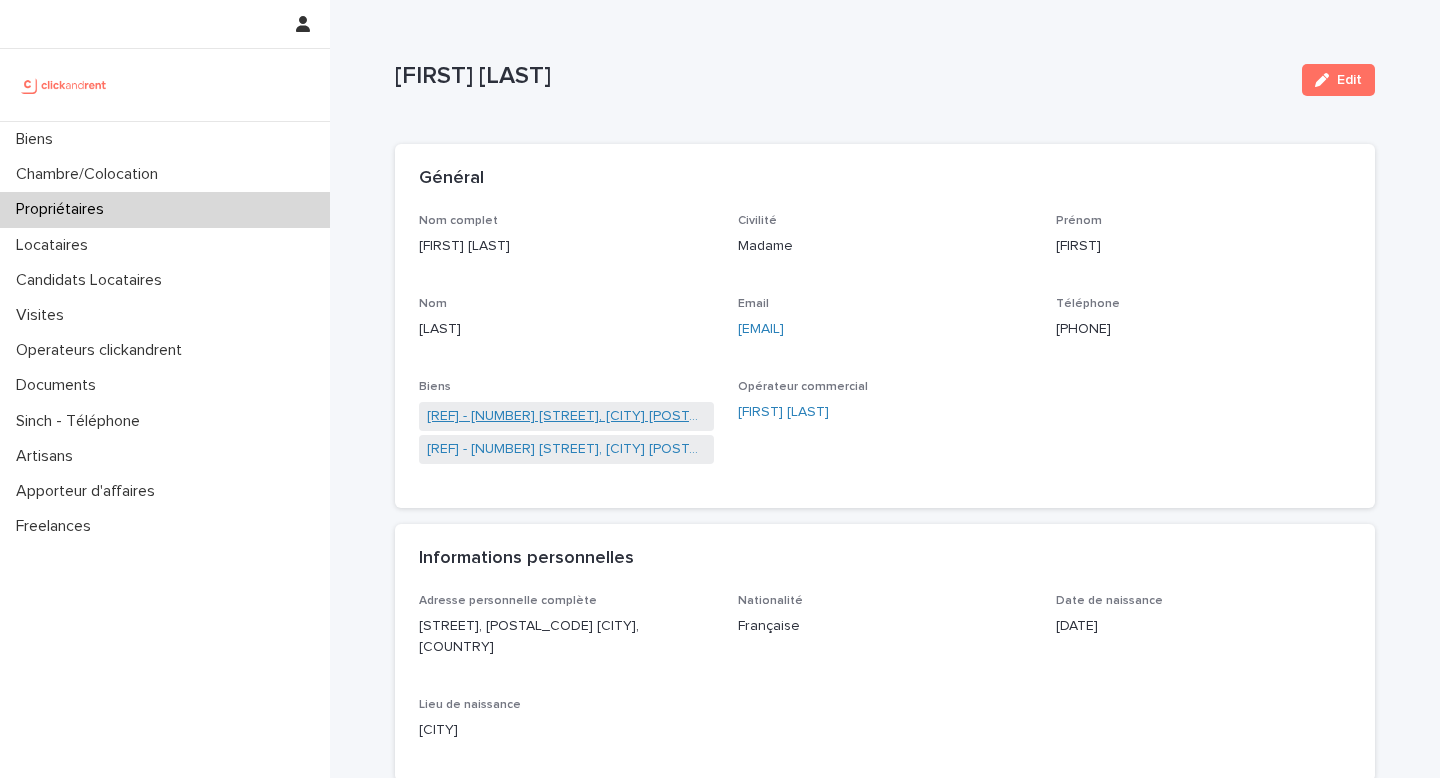 click on "[REF] - [NUMBER] [STREET], [CITY] [POSTAL_CODE]" at bounding box center [566, 416] 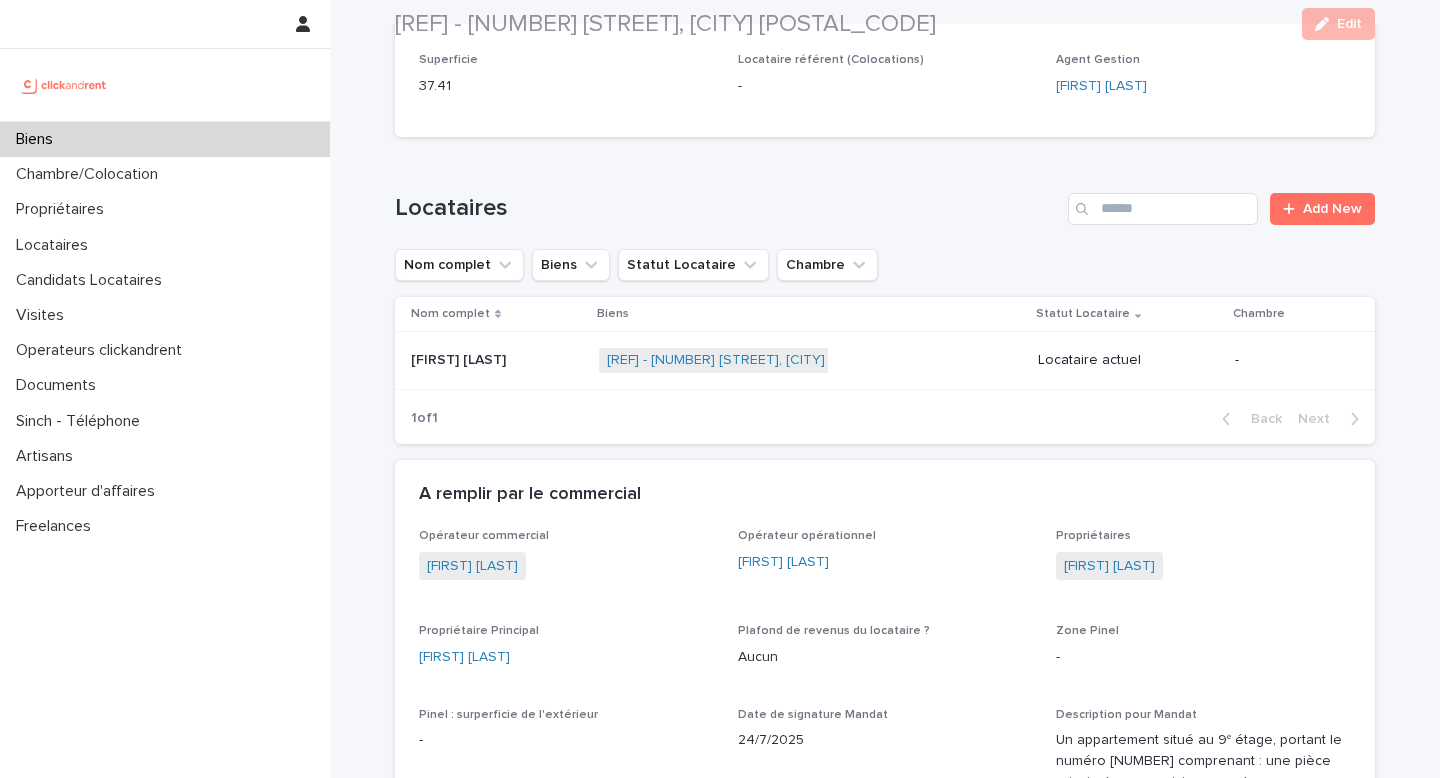 scroll, scrollTop: 807, scrollLeft: 0, axis: vertical 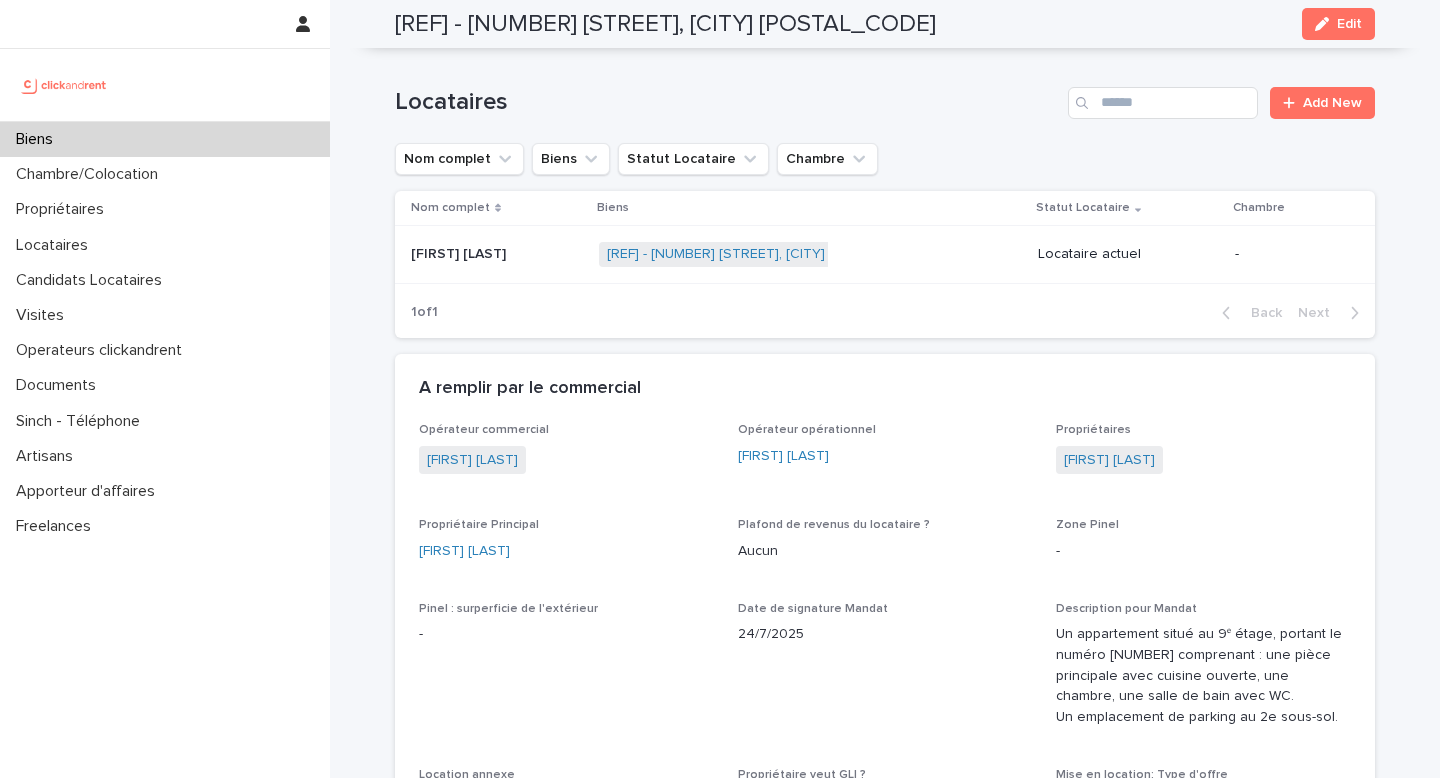 click at bounding box center (497, 254) 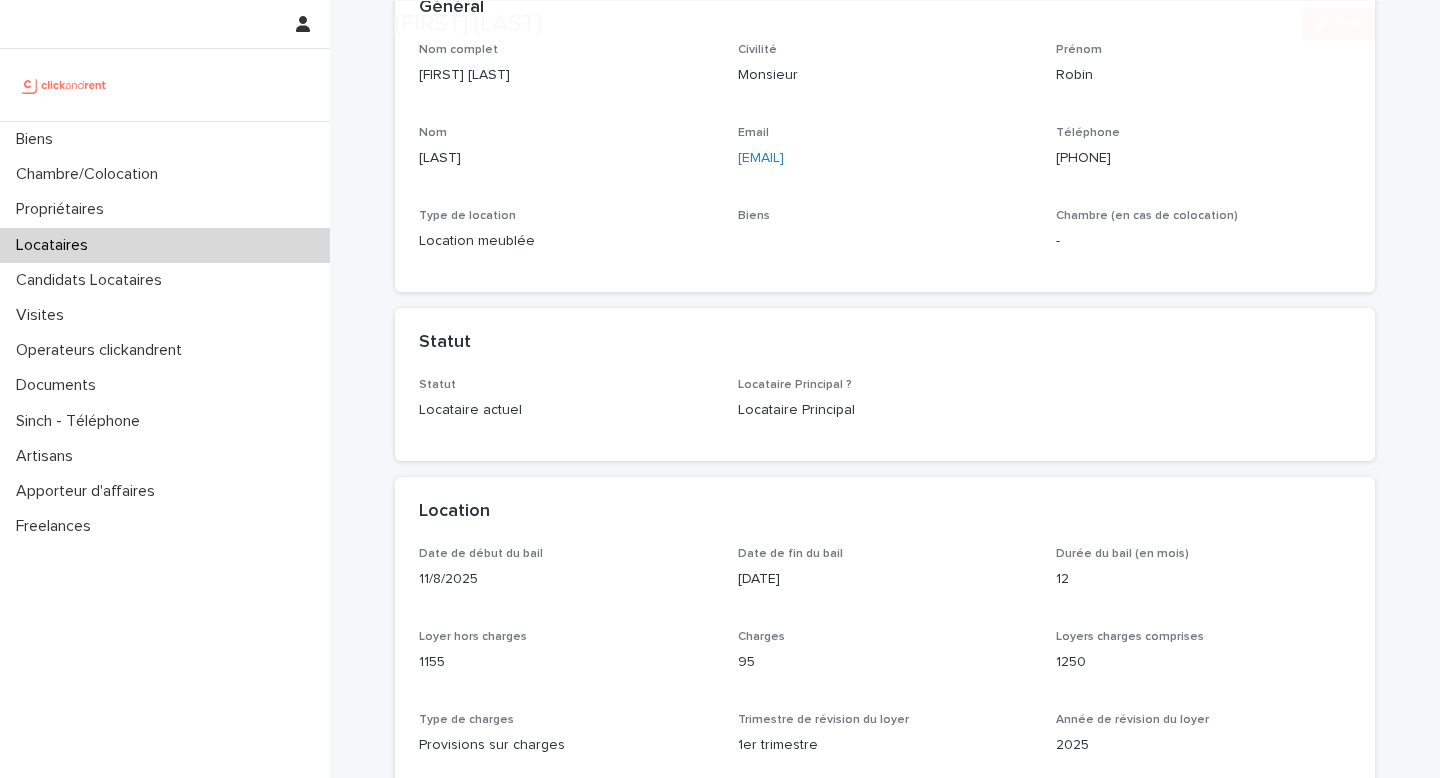 scroll, scrollTop: 217, scrollLeft: 0, axis: vertical 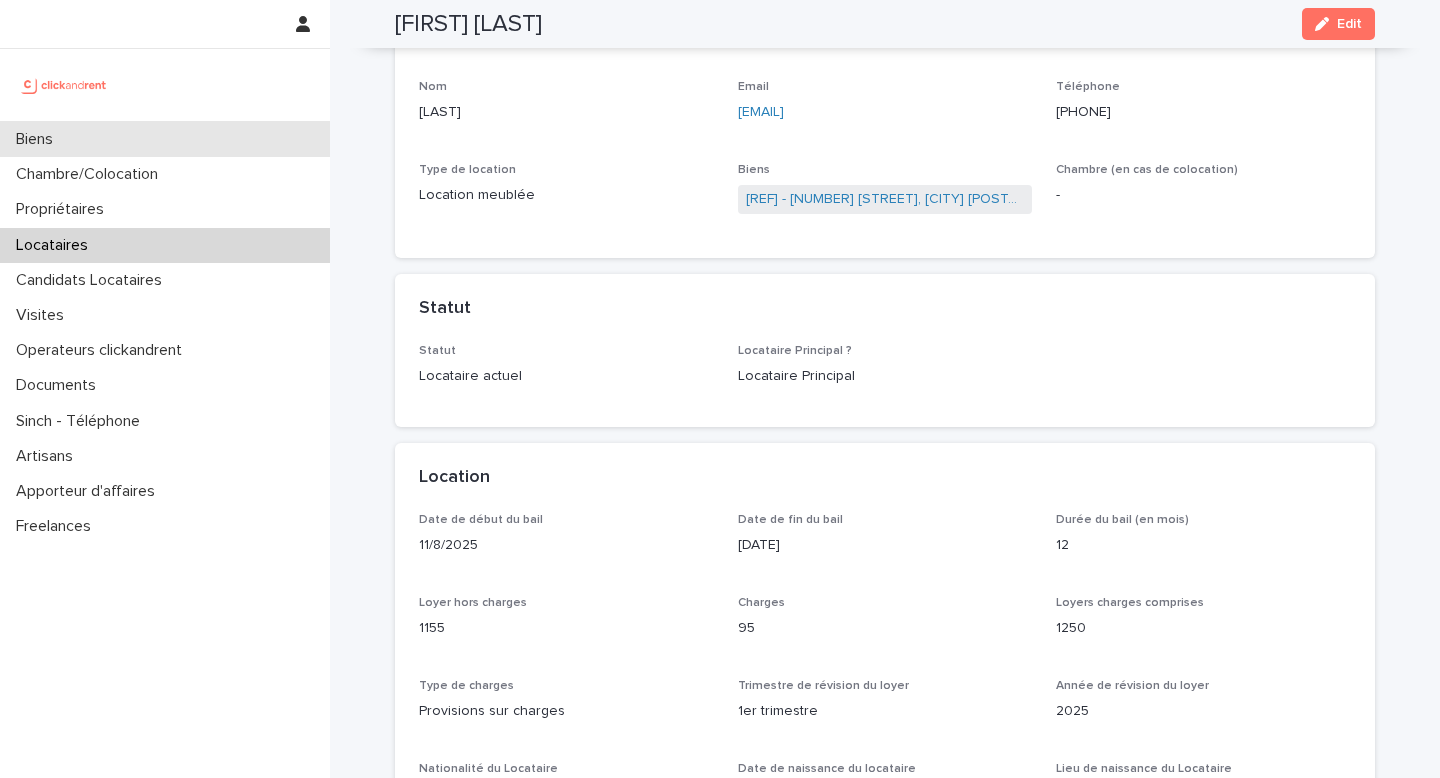 click on "Biens" at bounding box center (165, 139) 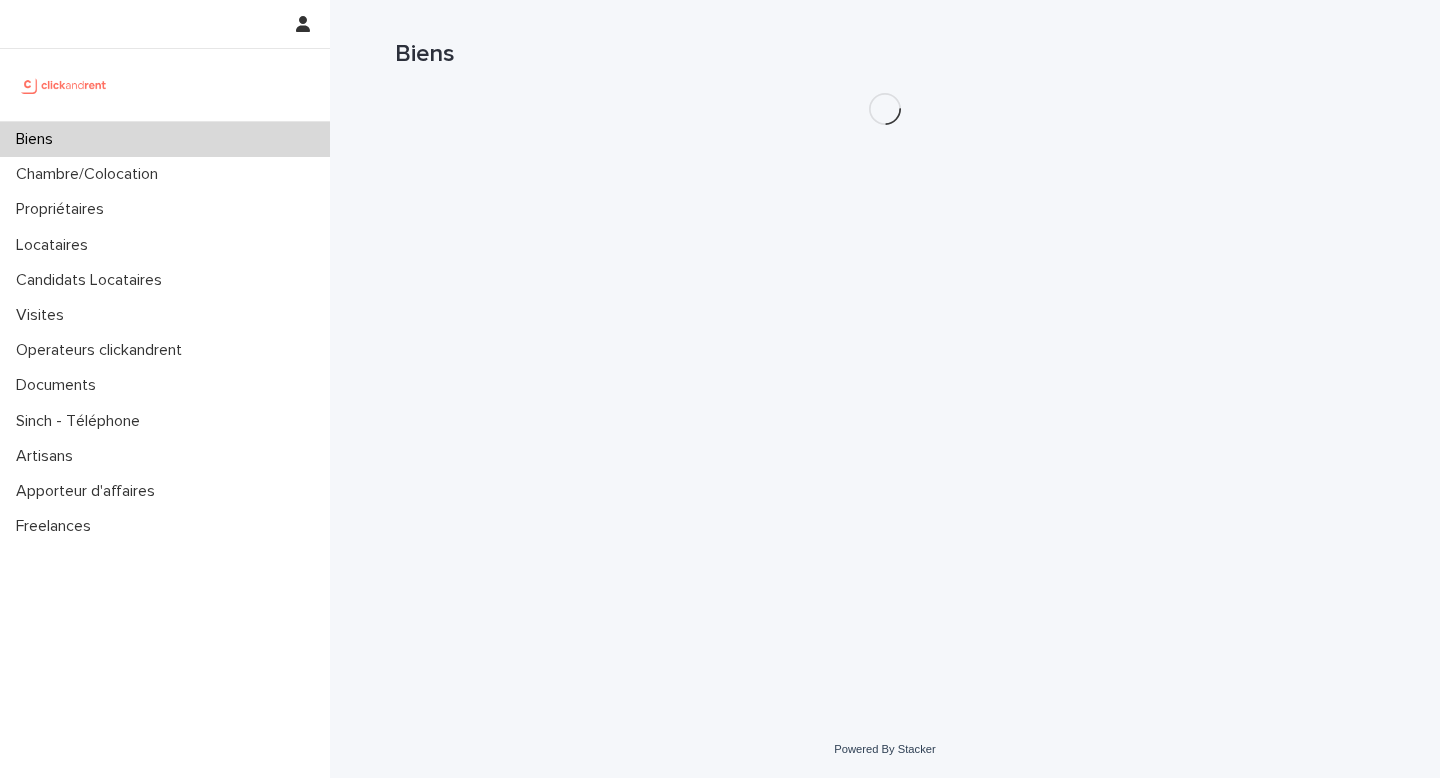 scroll, scrollTop: 0, scrollLeft: 0, axis: both 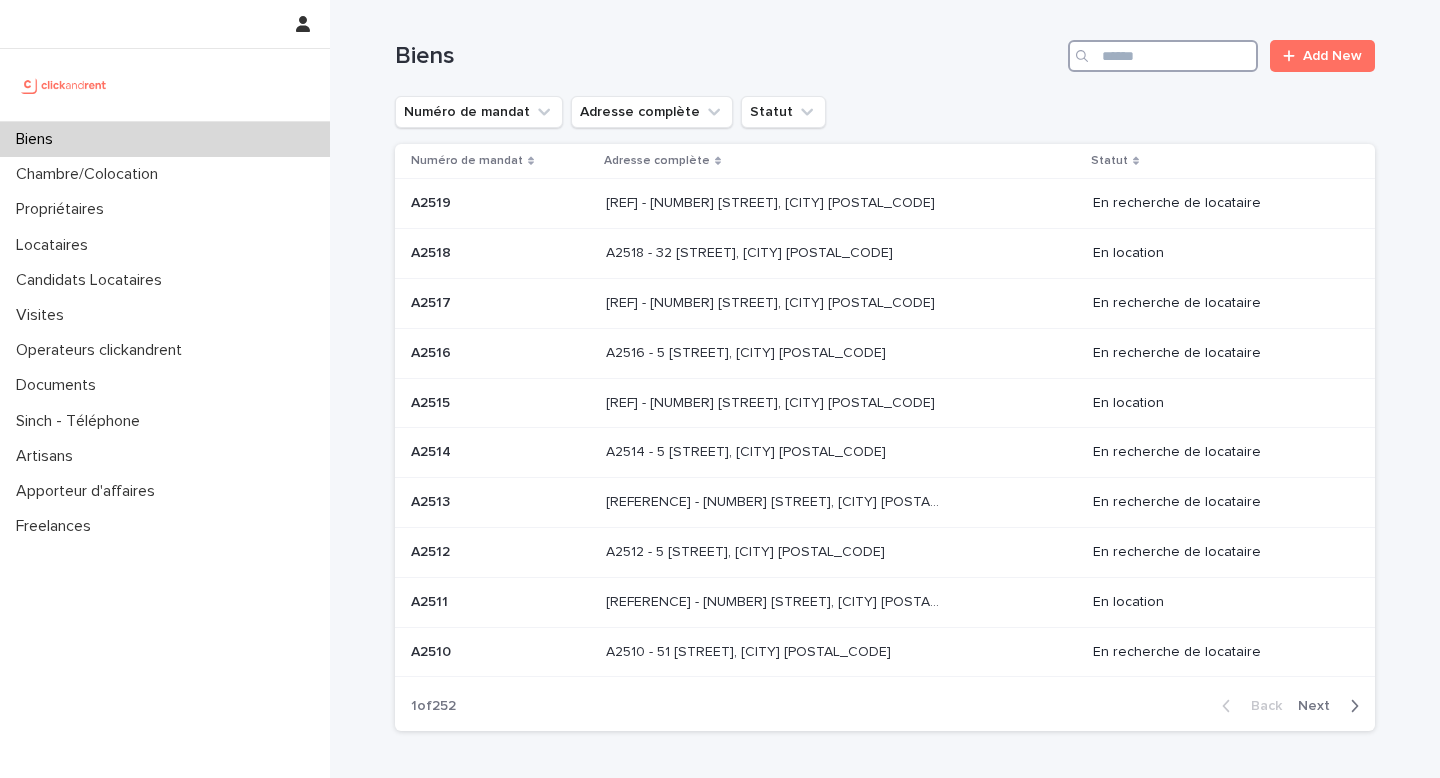 click at bounding box center (1163, 56) 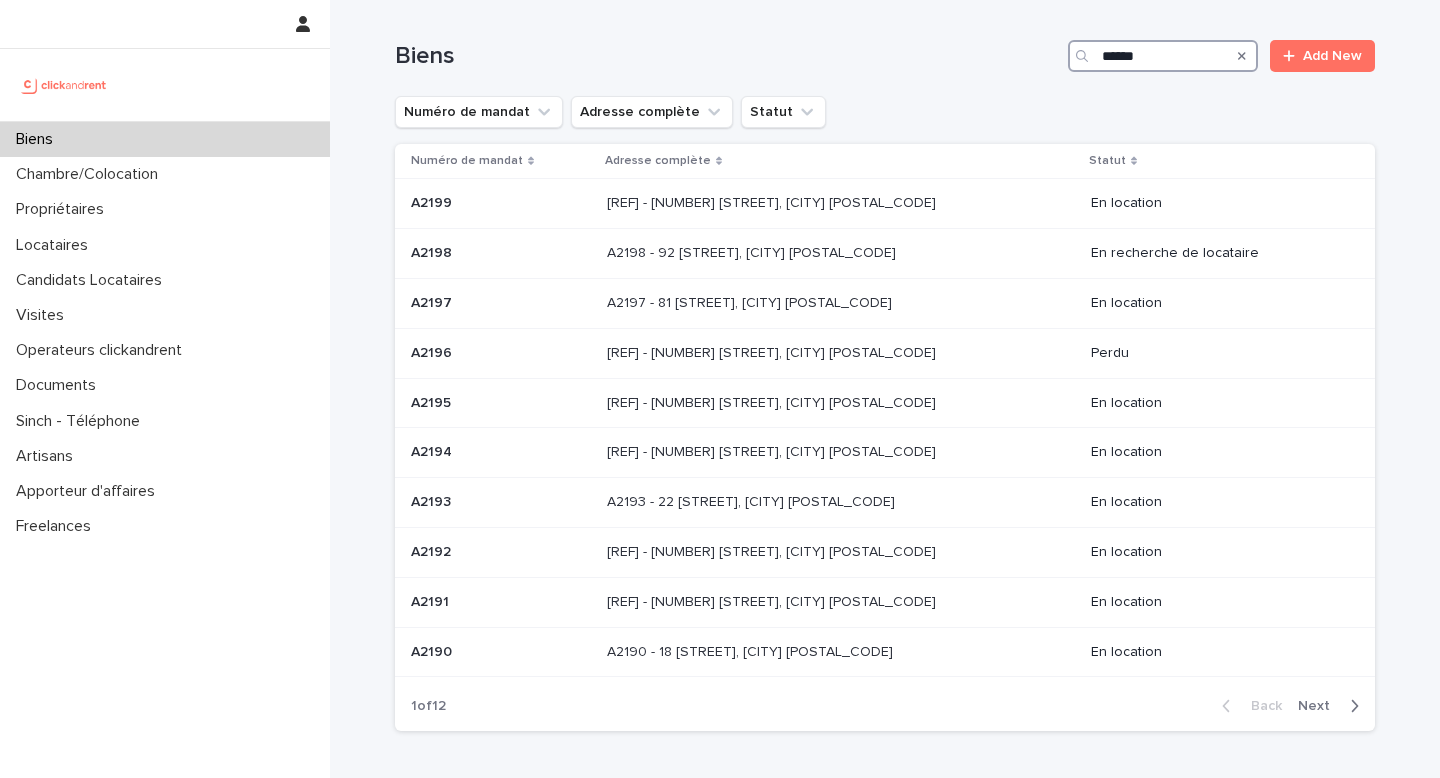 type on "*****" 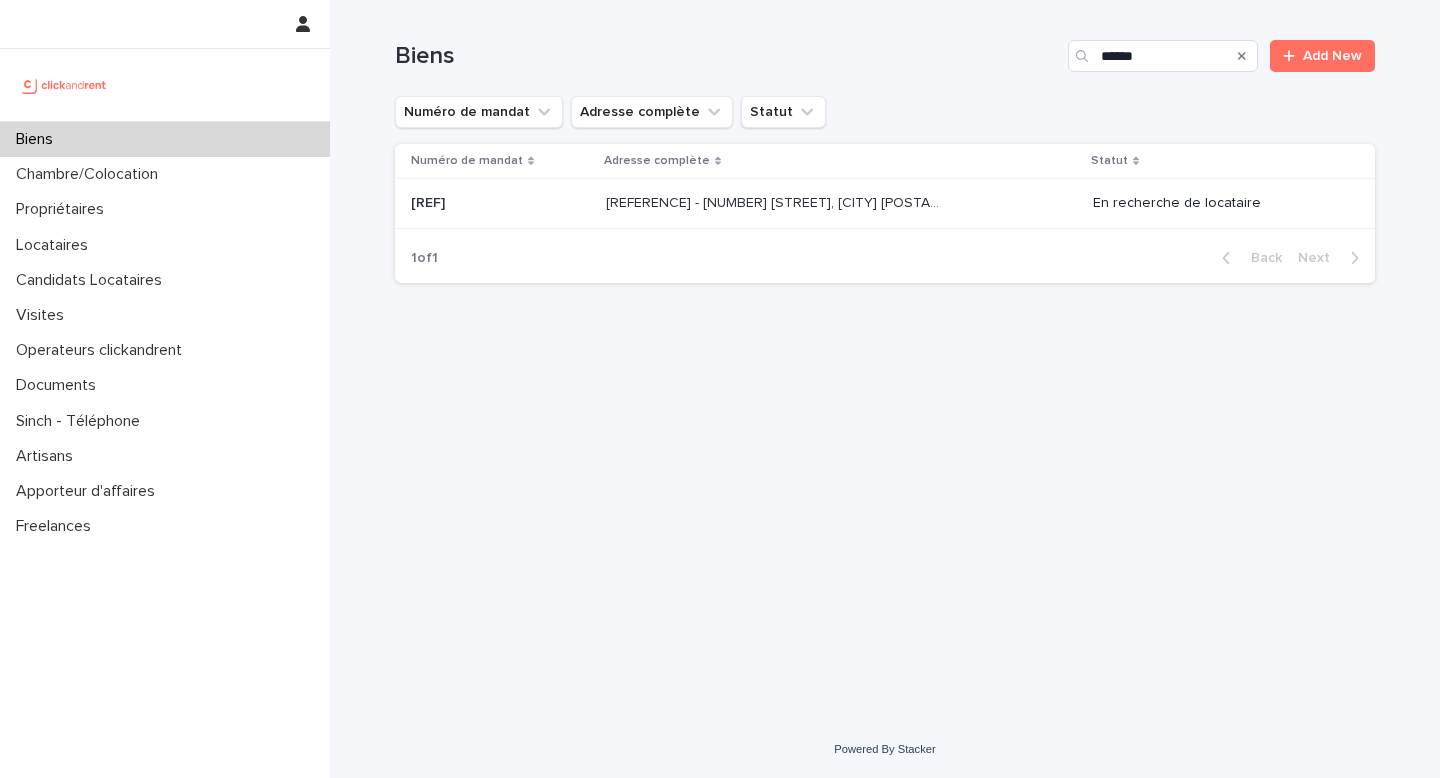 click on "[REFERENCE] - [NUMBER] [STREET], [CITY] [POSTAL_CODE]" at bounding box center (774, 201) 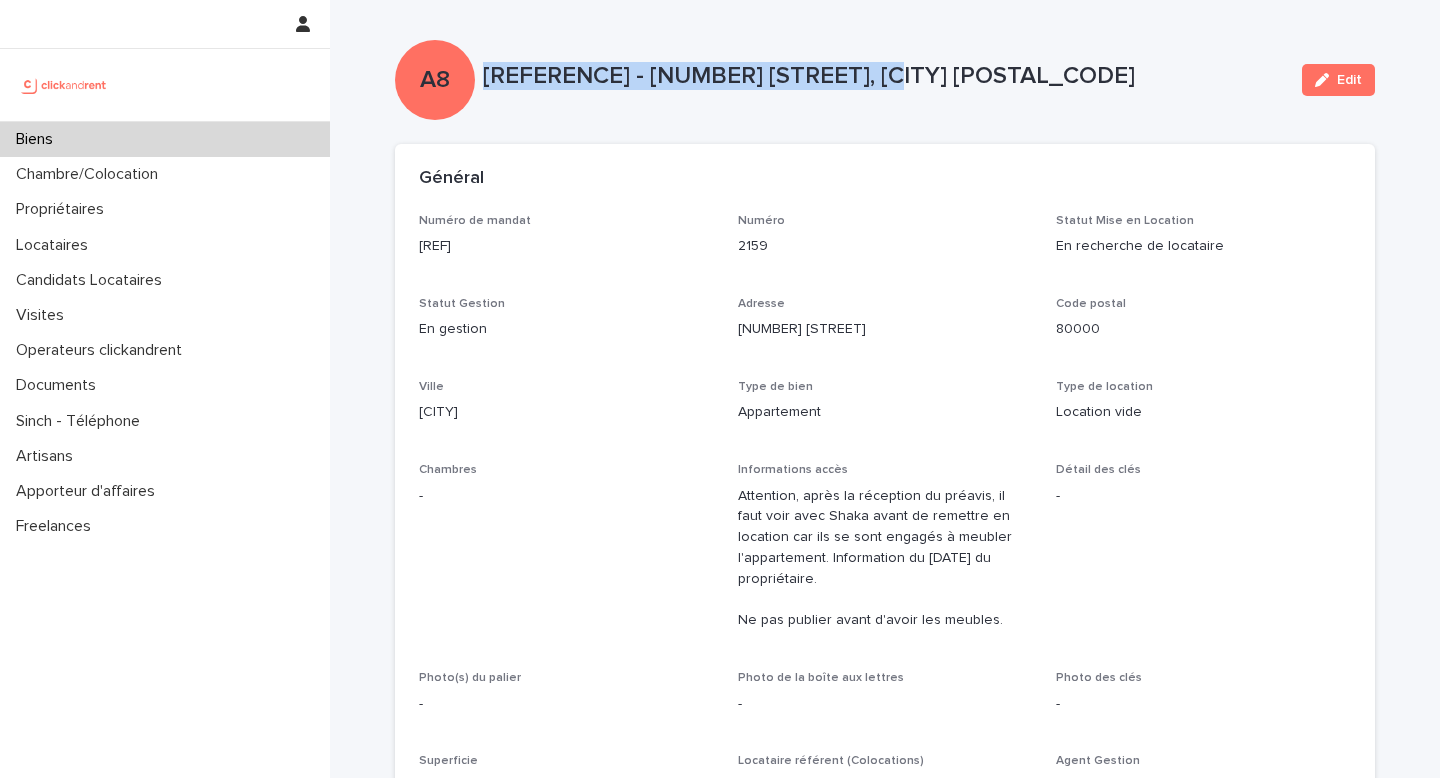 drag, startPoint x: 483, startPoint y: 77, endPoint x: 982, endPoint y: 75, distance: 499.004 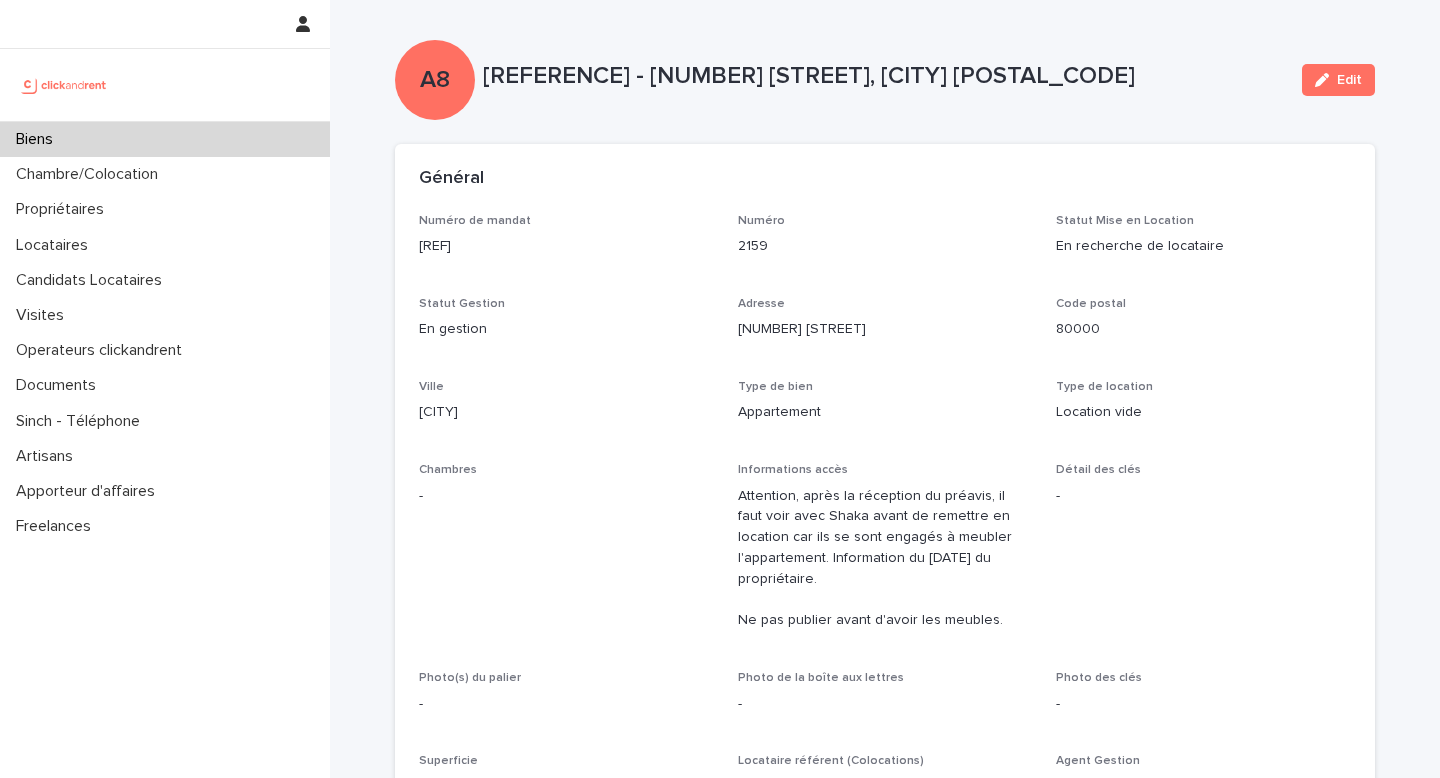 click on "[REFERENCE] - [NUMBER] [STREET], [CITY] [POSTAL_CODE]" at bounding box center [884, 80] 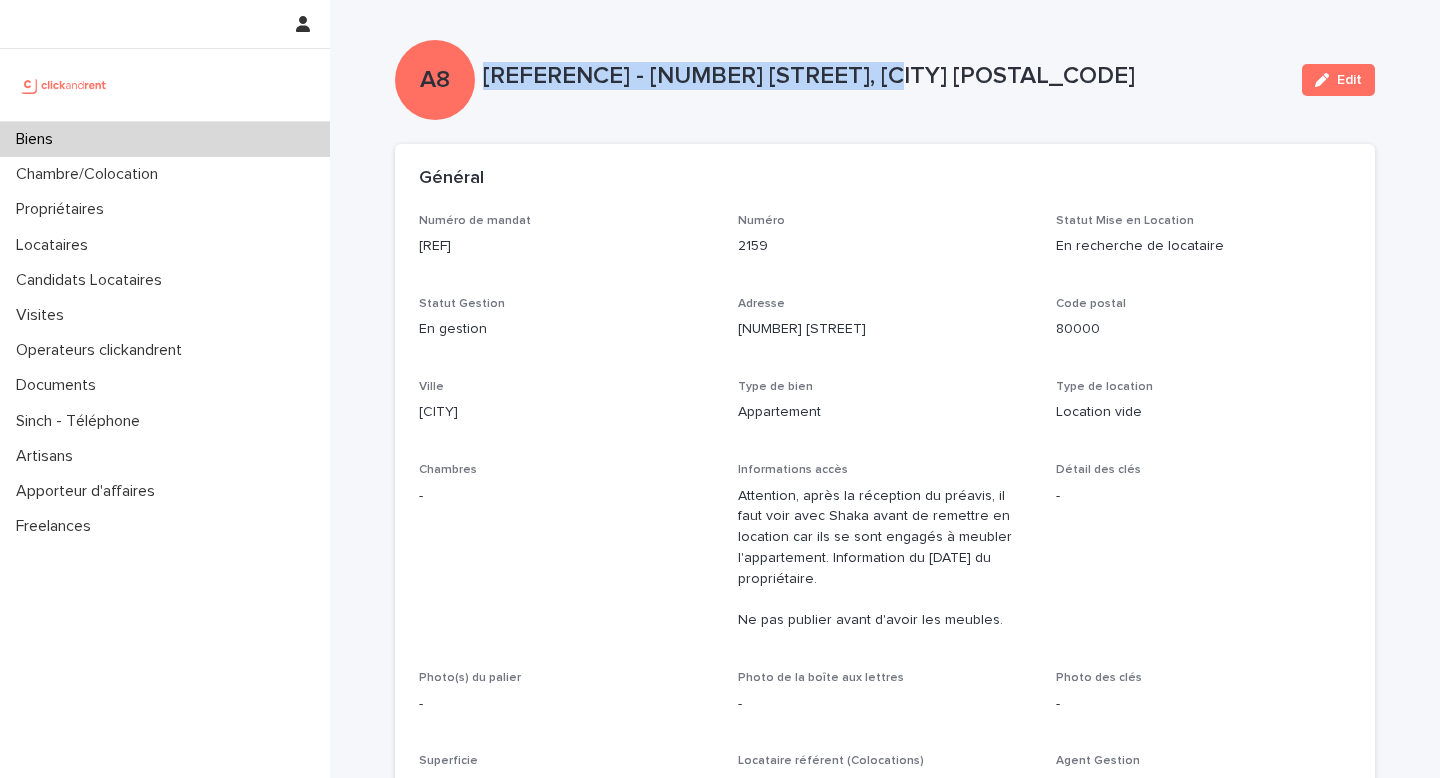 drag, startPoint x: 485, startPoint y: 77, endPoint x: 920, endPoint y: 83, distance: 435.04138 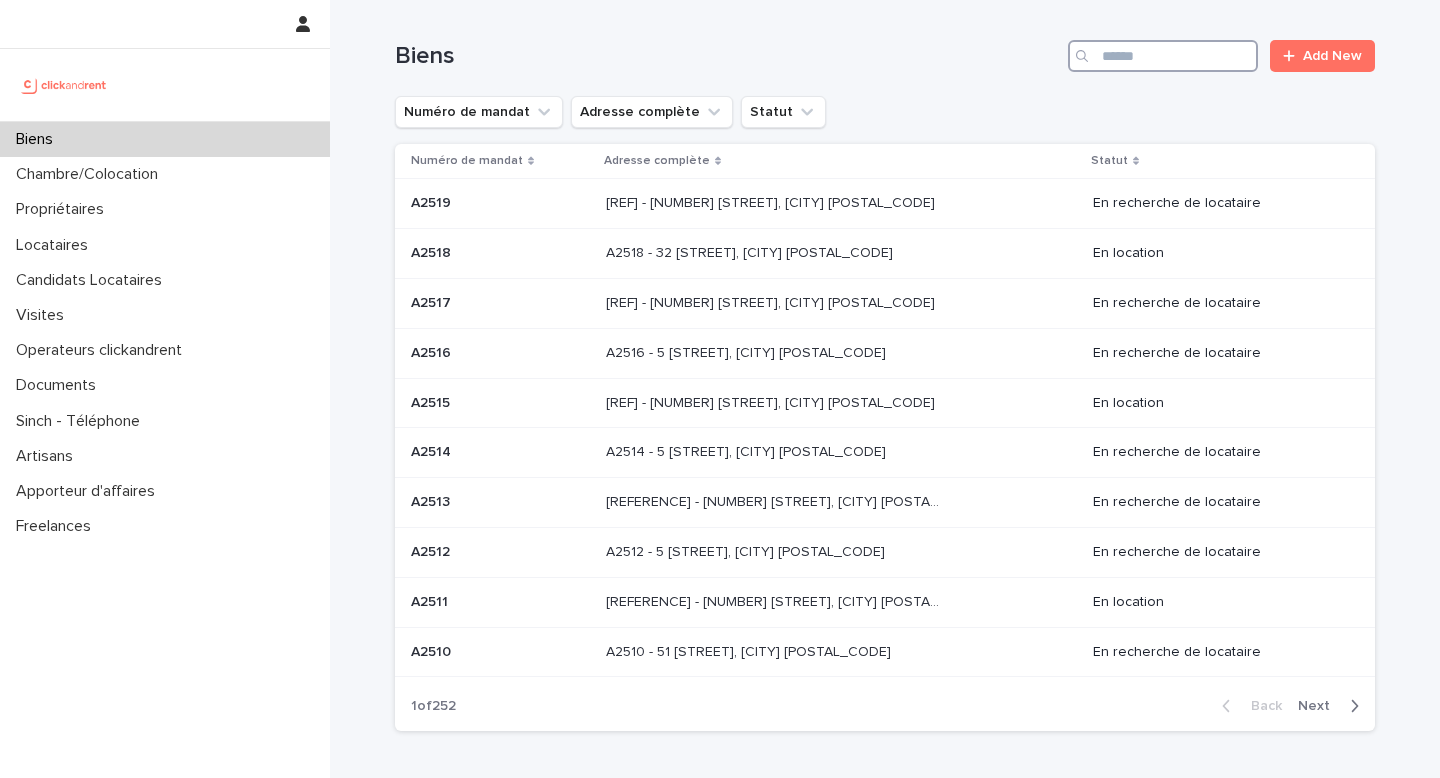 click at bounding box center (1163, 56) 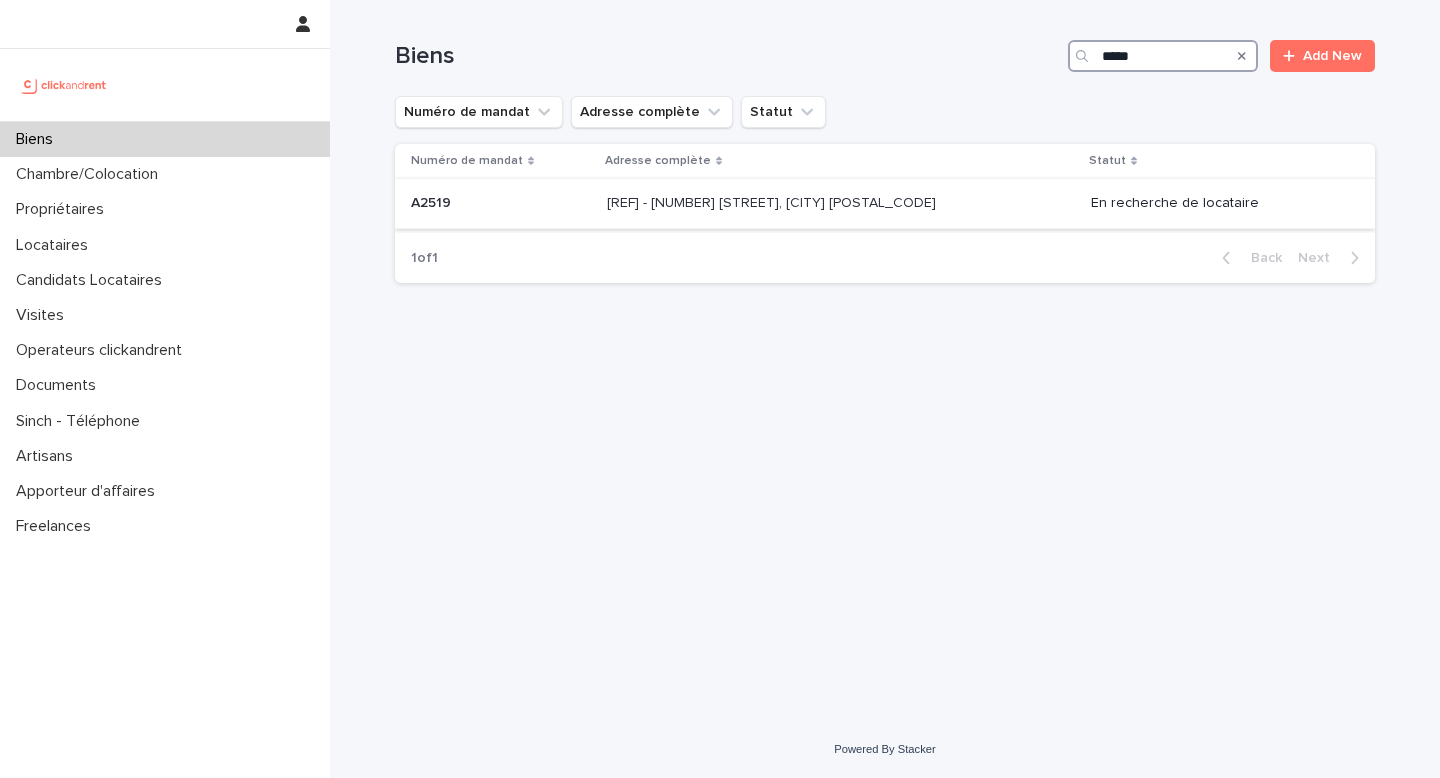 type on "*****" 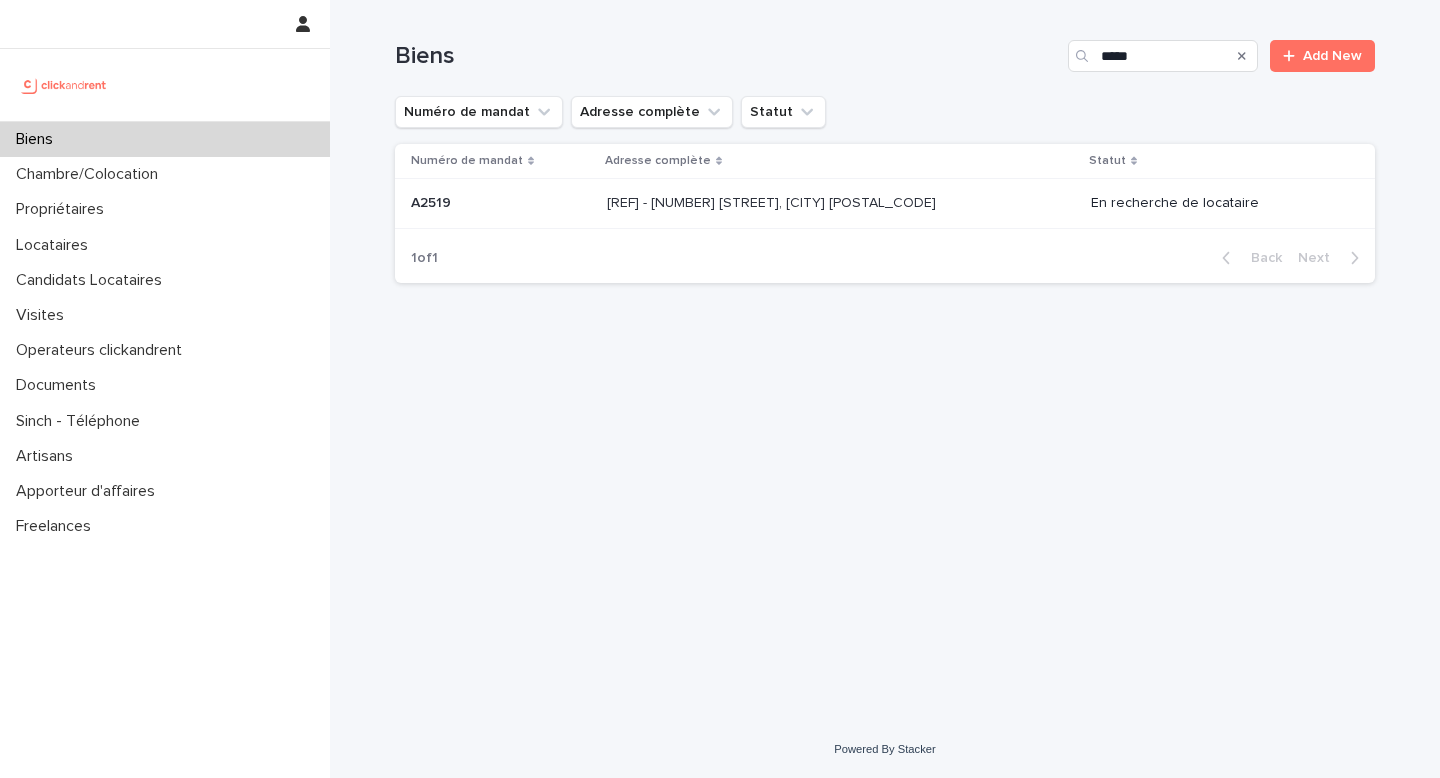 click on "A2519 - 6 [STREET], [CITY] [POSTAL_CODE] A2519 - 6 [STREET], [CITY] [POSTAL_CODE]" at bounding box center (841, 203) 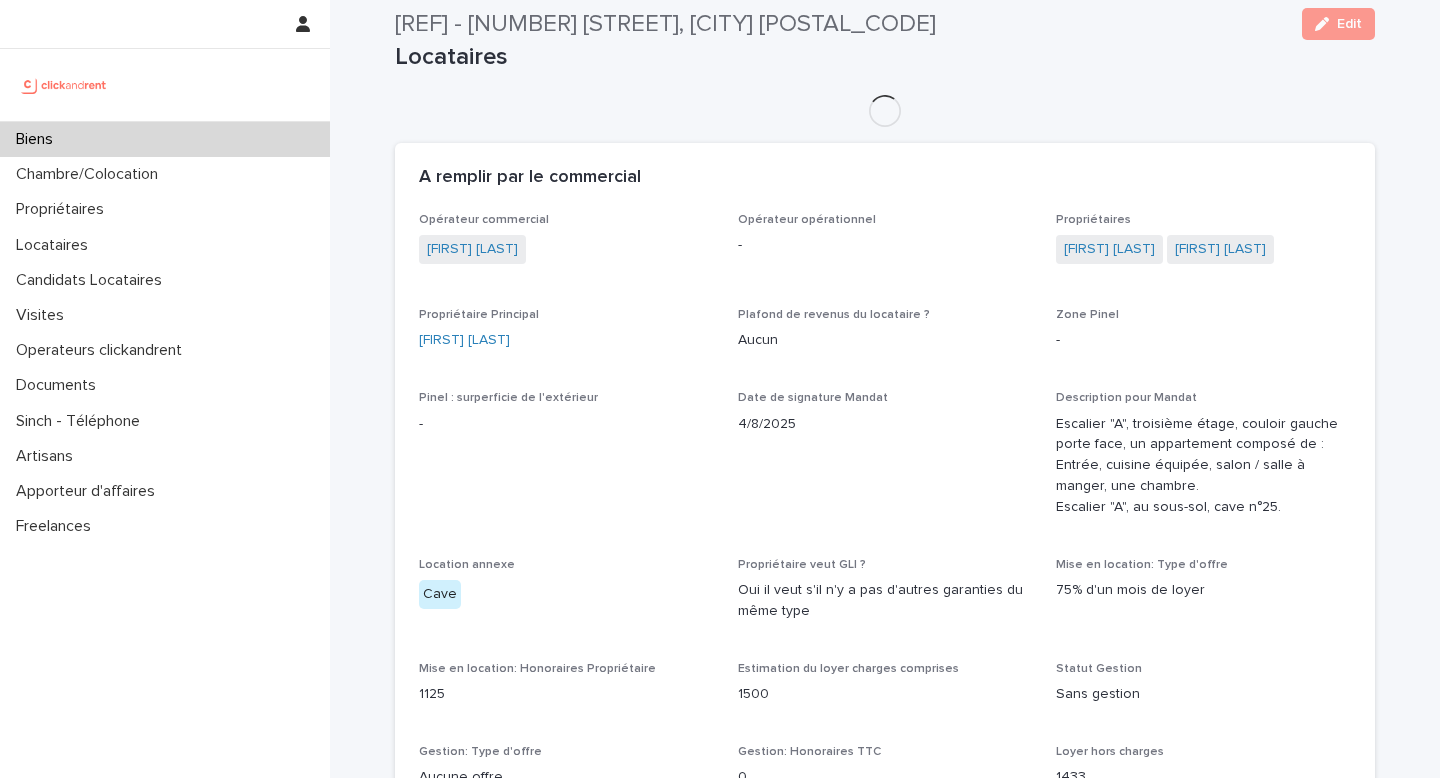scroll, scrollTop: 782, scrollLeft: 0, axis: vertical 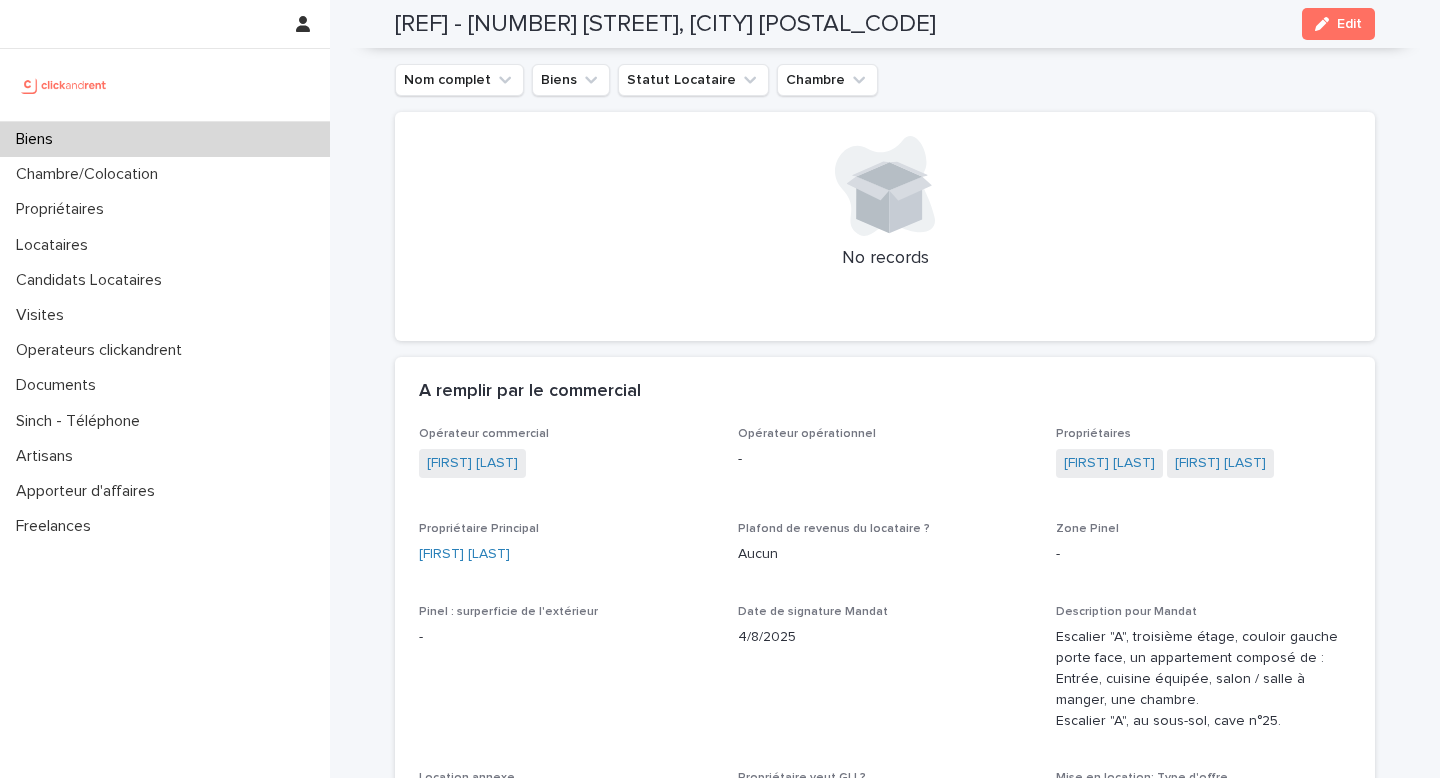 click on "Edit" at bounding box center [1349, 24] 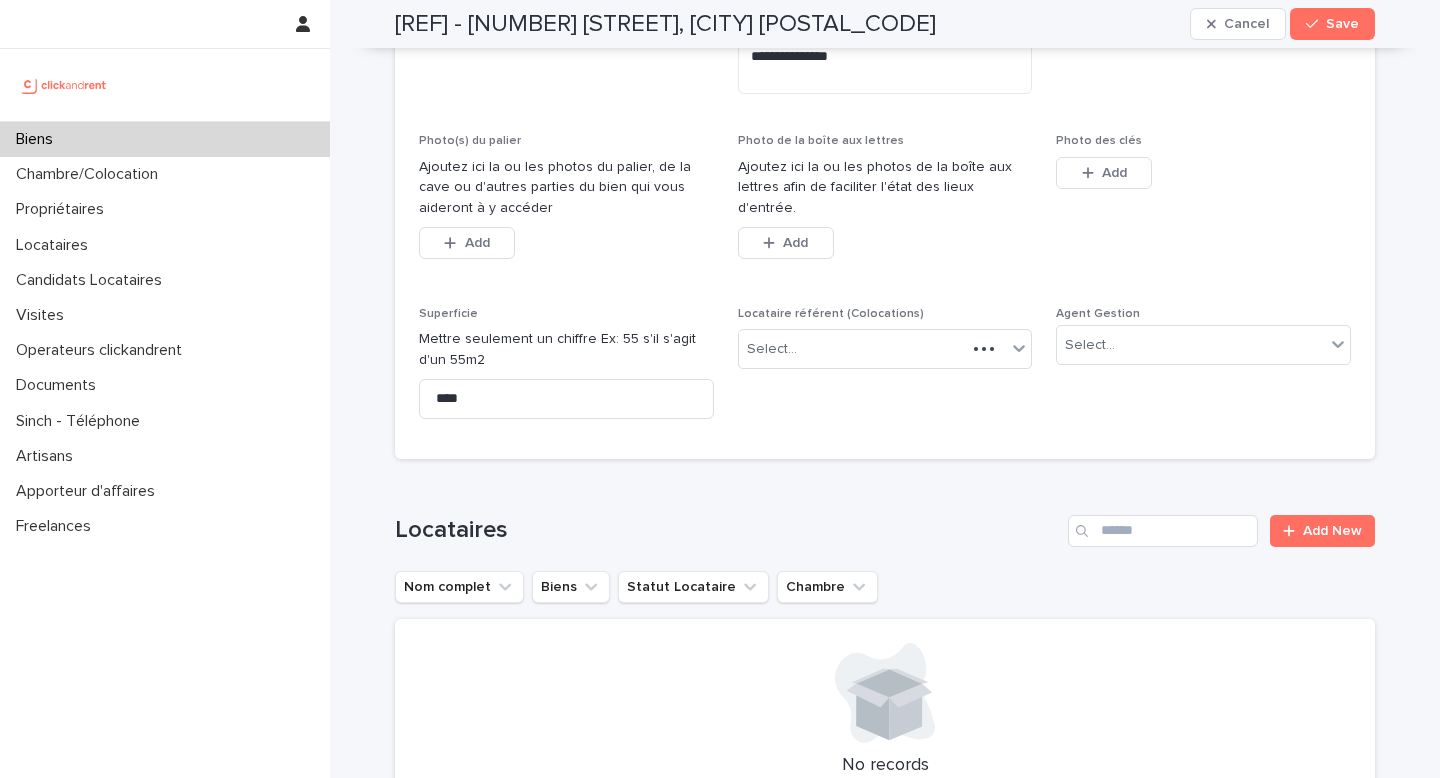 scroll, scrollTop: 1499, scrollLeft: 0, axis: vertical 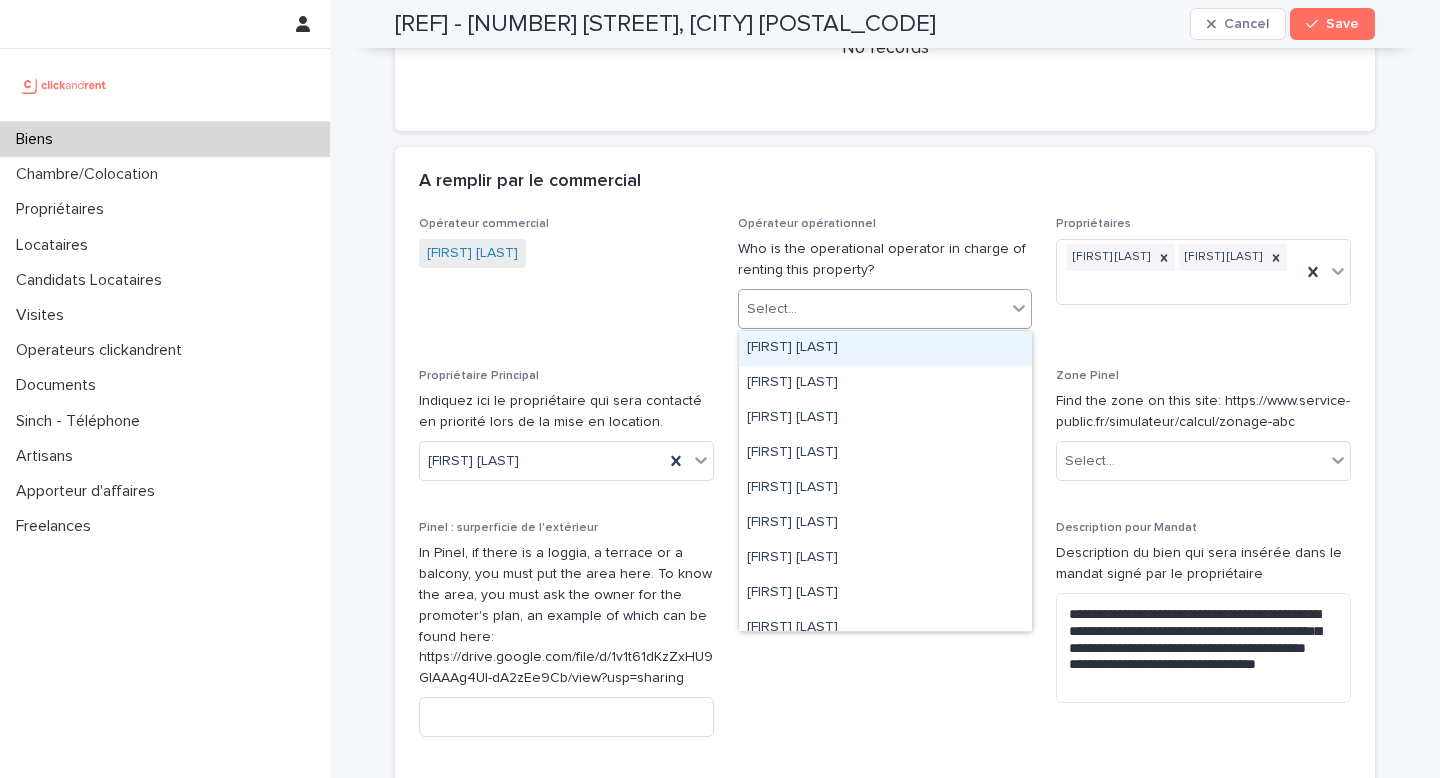 click on "Select..." at bounding box center (873, 309) 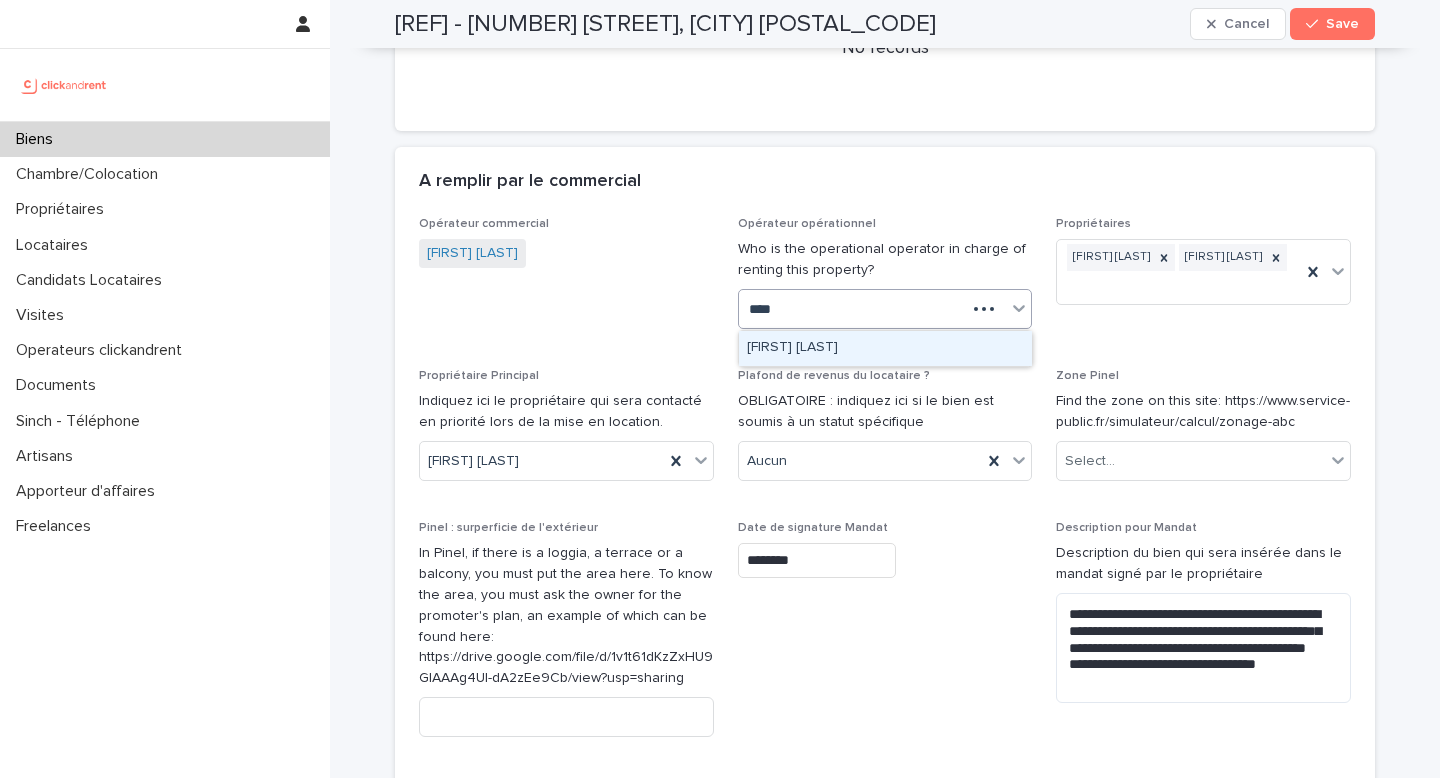 type on "*****" 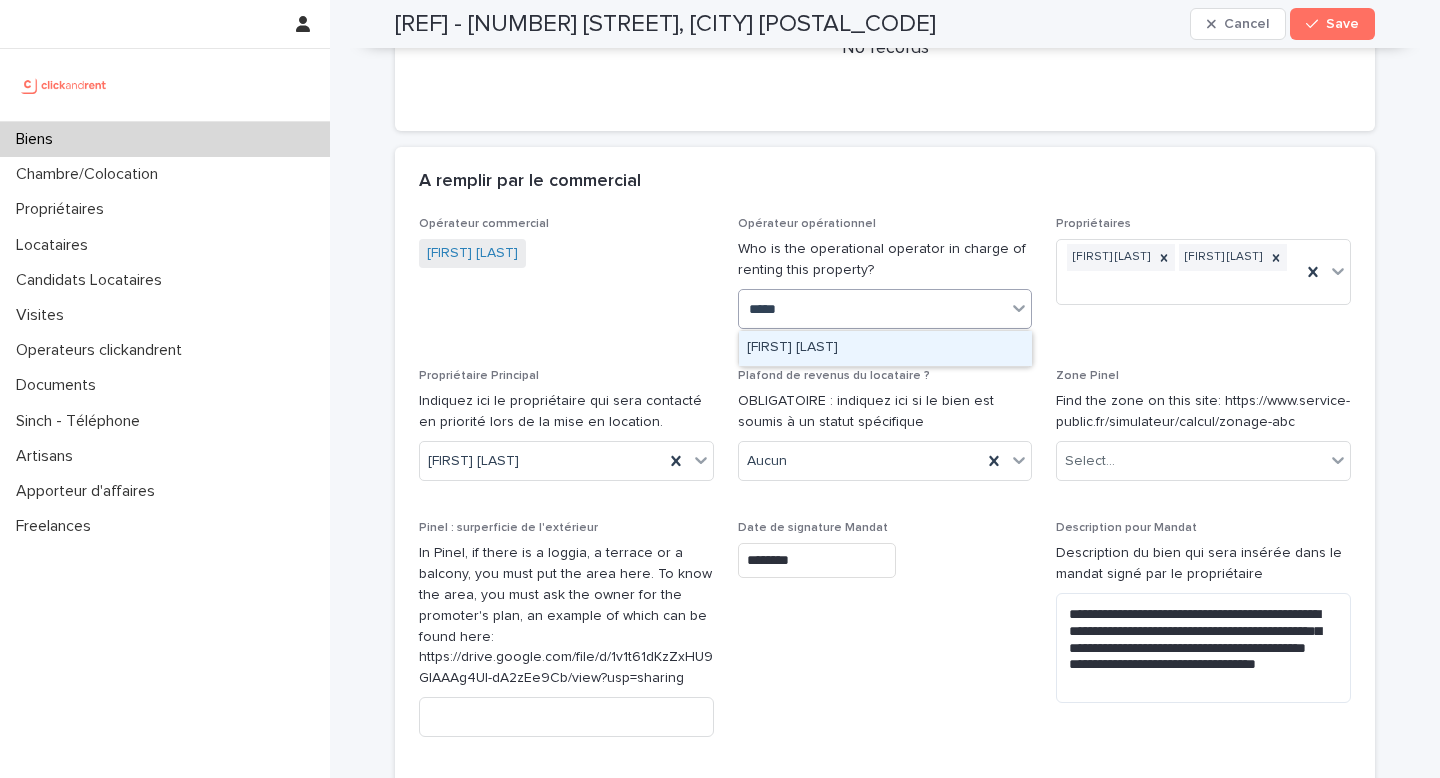 click on "[FIRST] [LAST]" at bounding box center (885, 348) 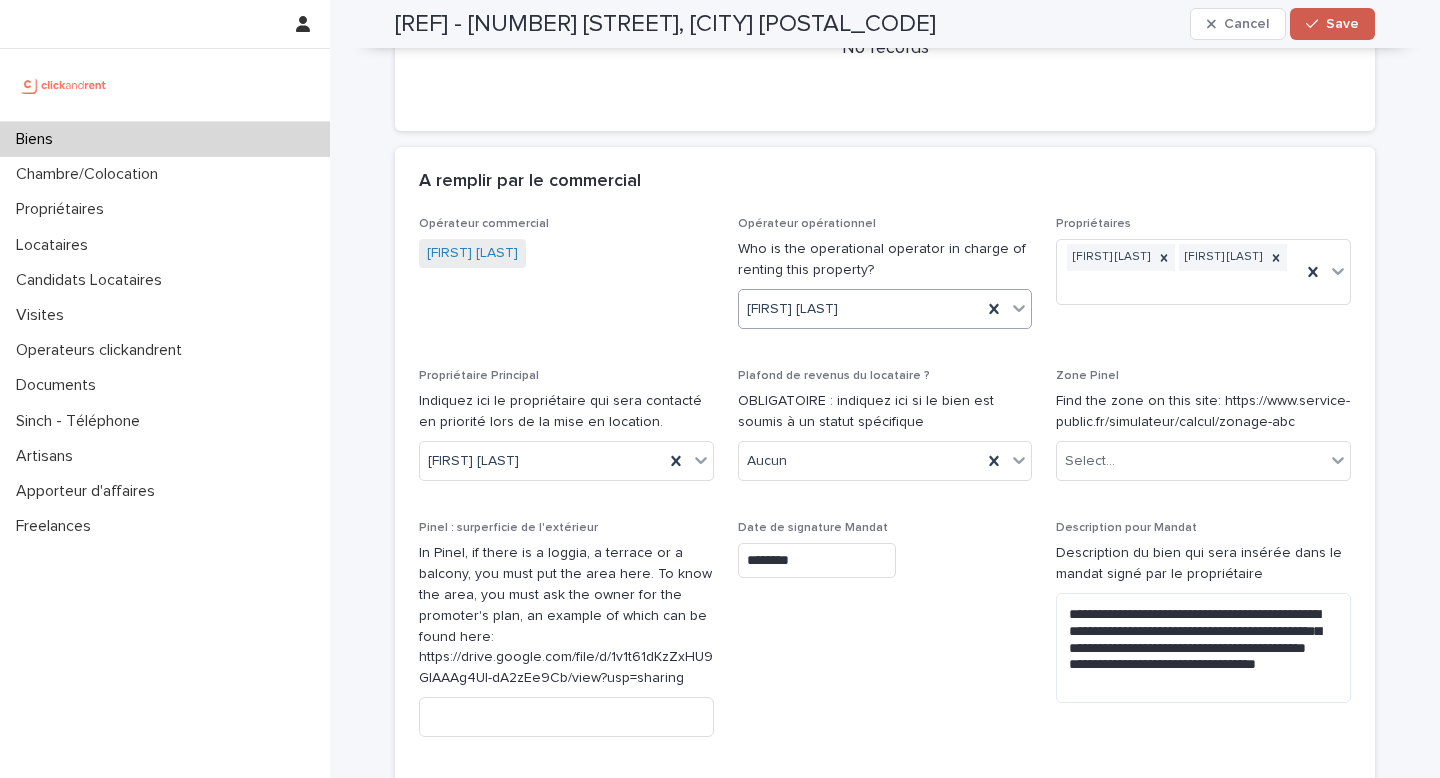 click on "Save" at bounding box center [1342, 24] 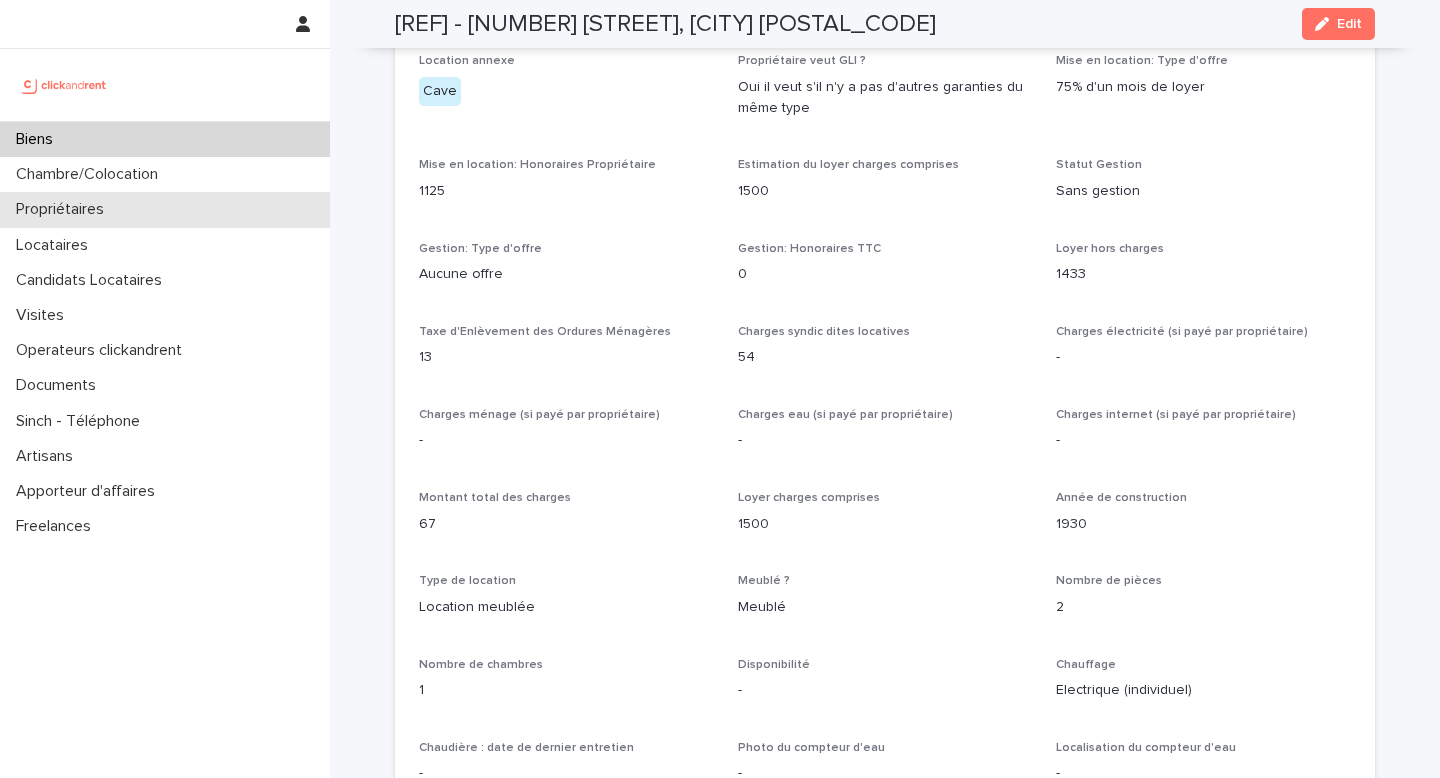 click on "Propriétaires" at bounding box center [165, 209] 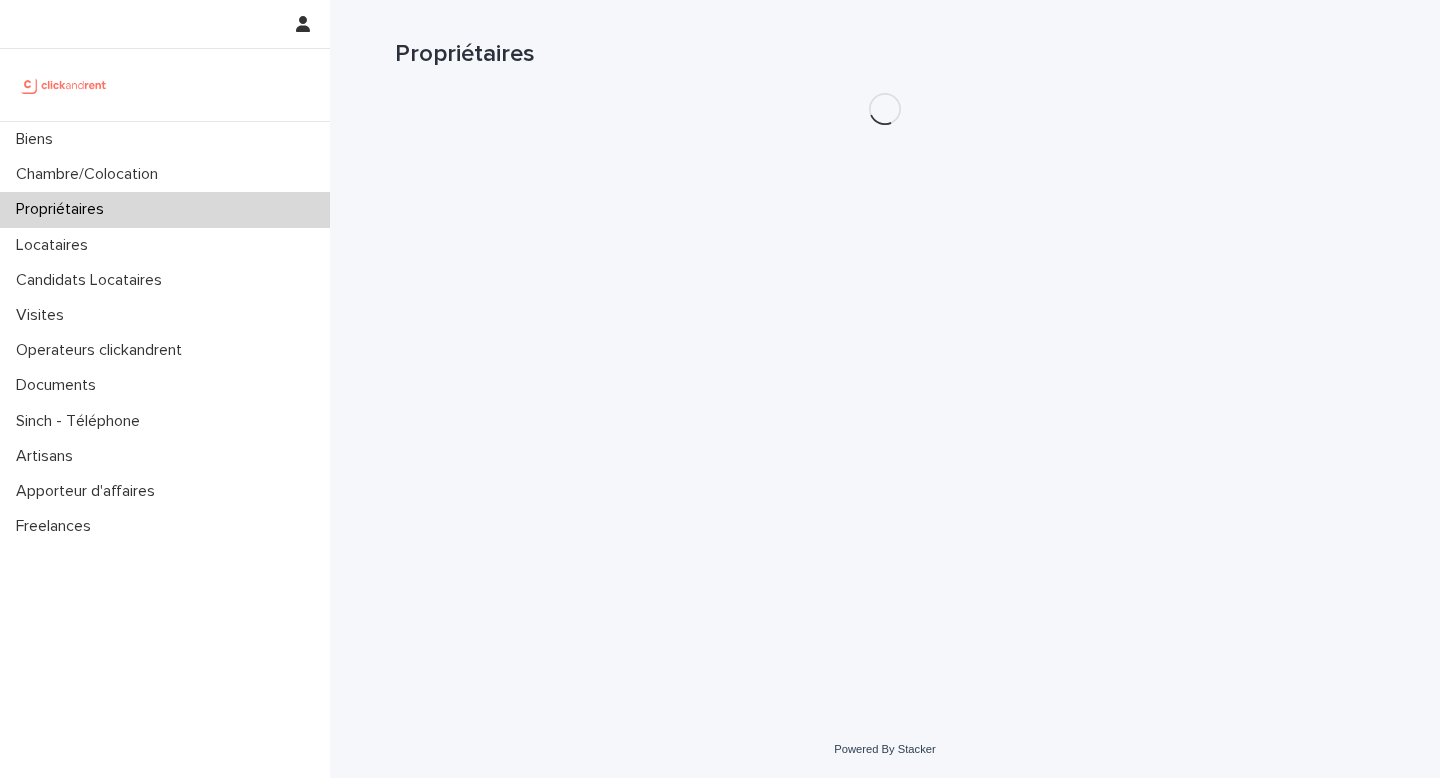 scroll, scrollTop: 0, scrollLeft: 0, axis: both 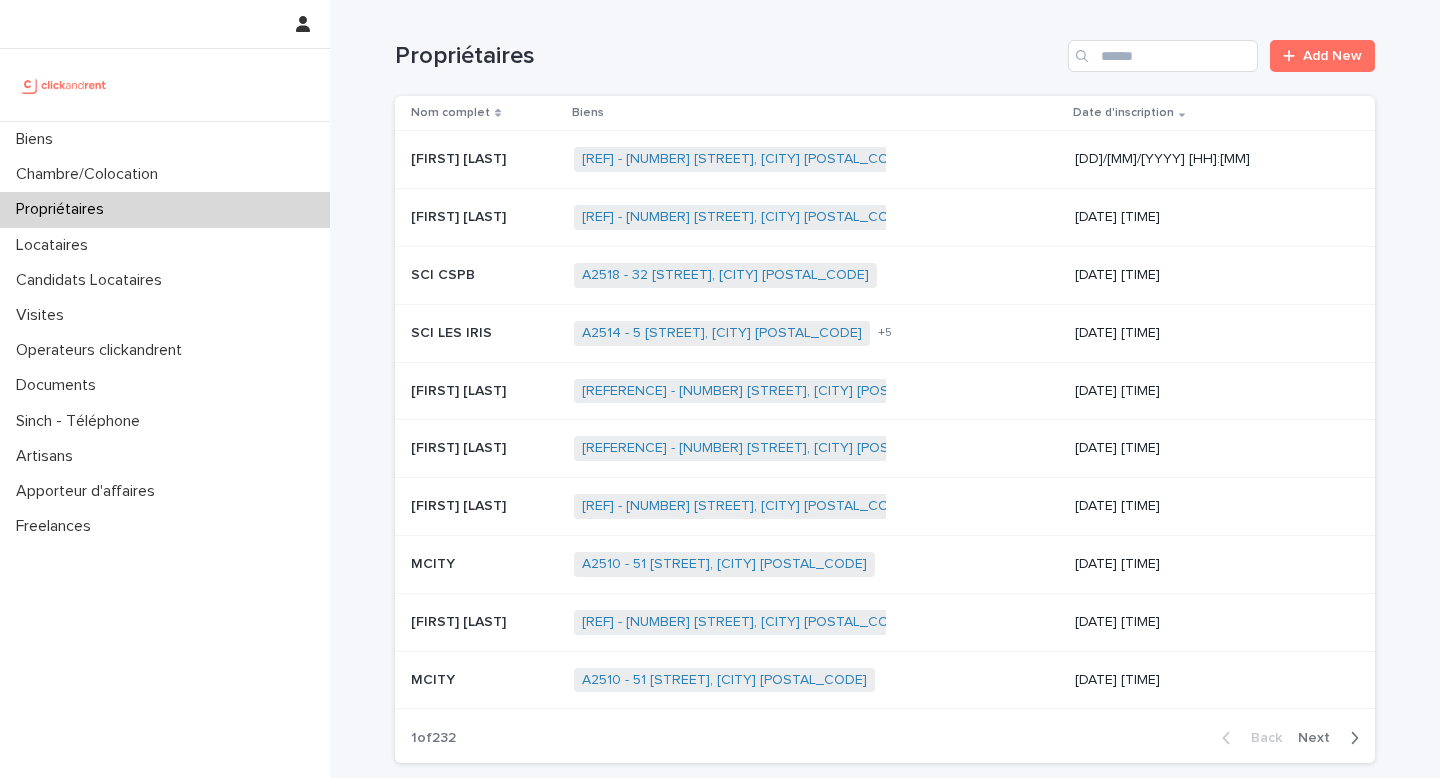 click on "Propriétaires Add New" at bounding box center [885, 48] 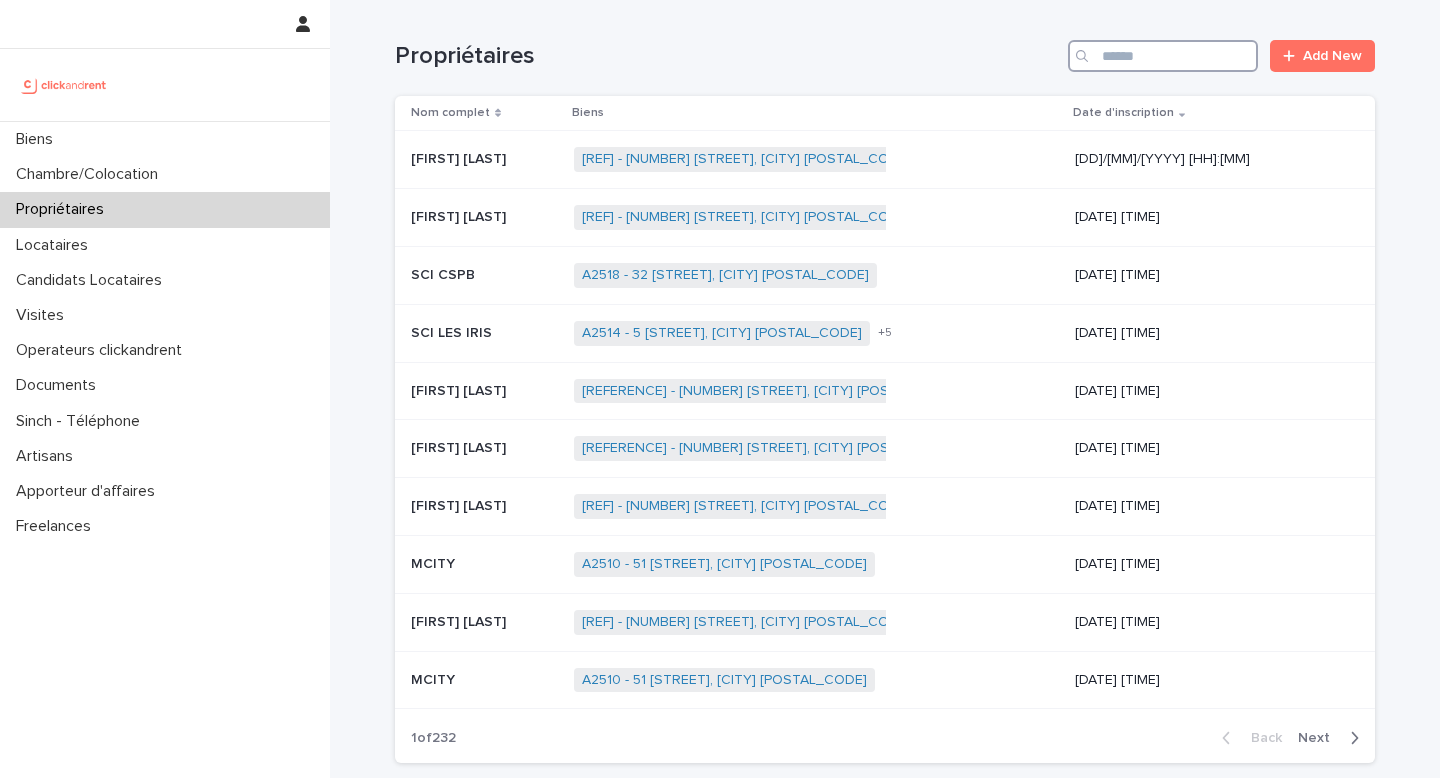 click at bounding box center [1163, 56] 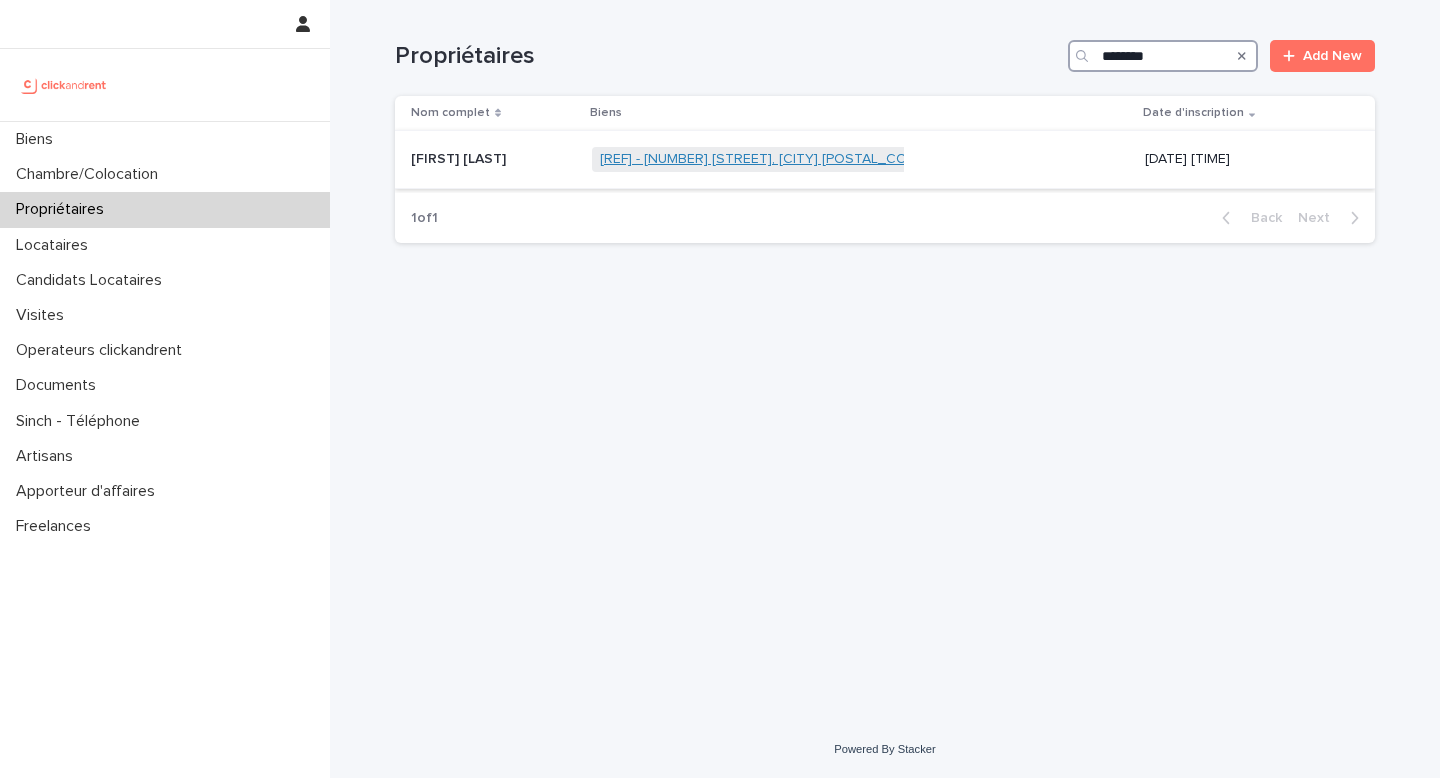 type on "********" 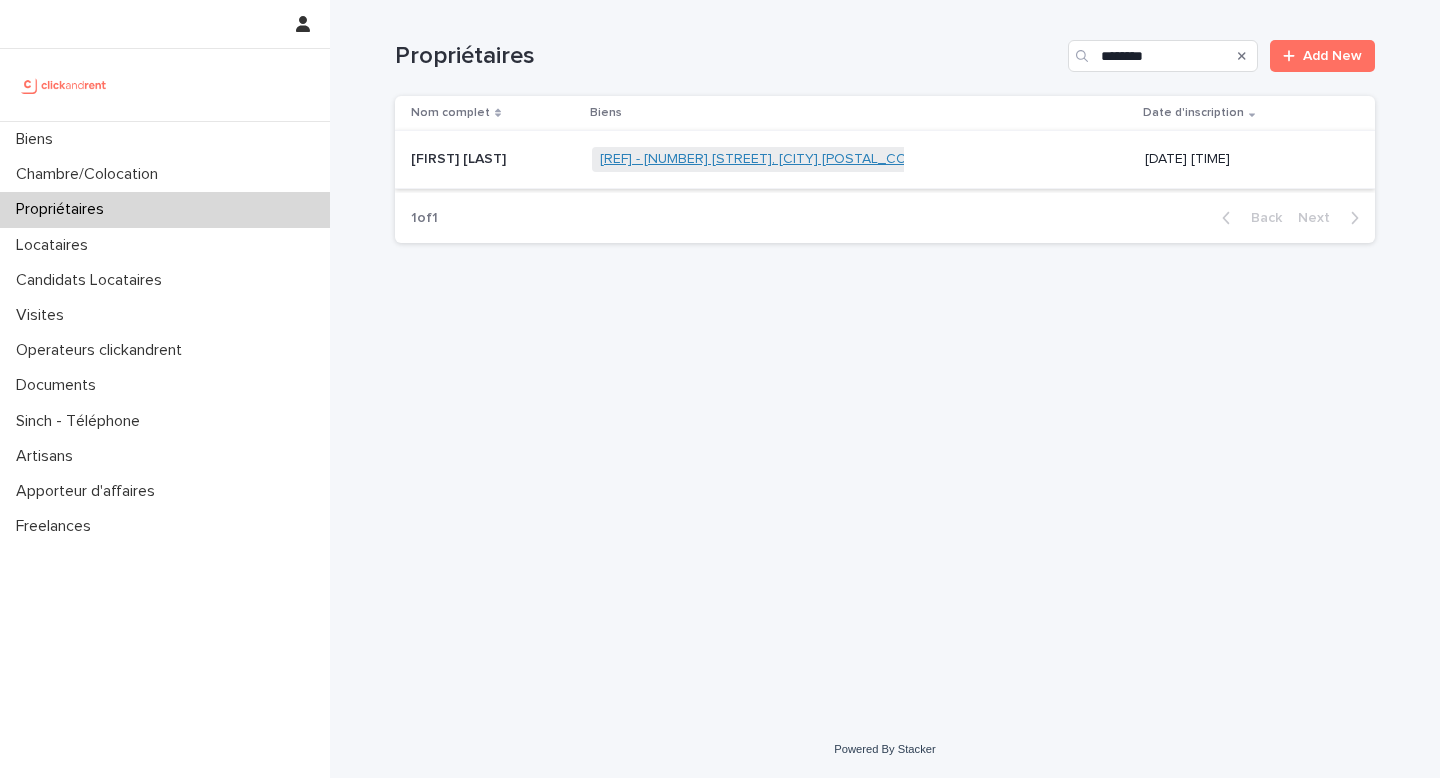 click on "[REF] - [NUMBER] [STREET], [CITY] [POSTAL_CODE]" at bounding box center (764, 159) 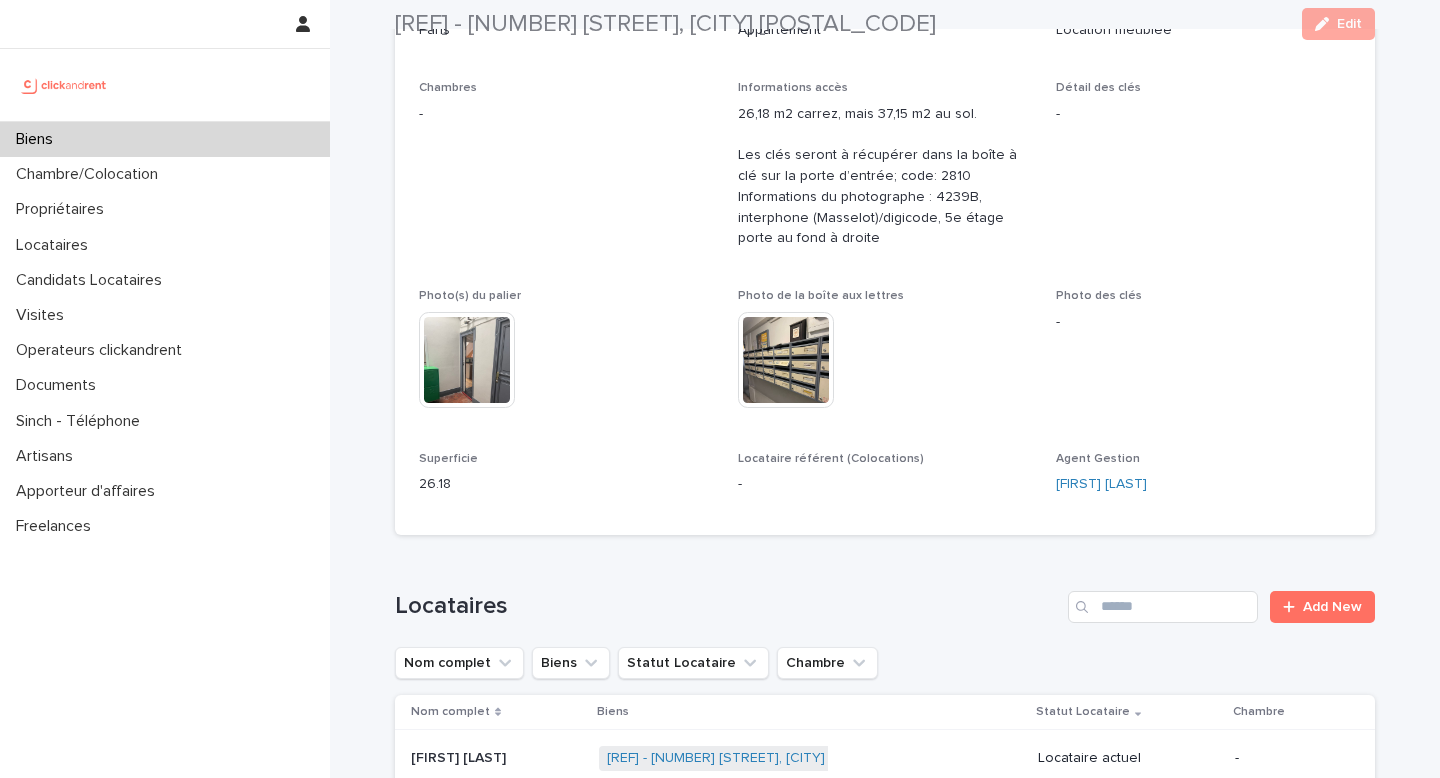 scroll, scrollTop: 387, scrollLeft: 0, axis: vertical 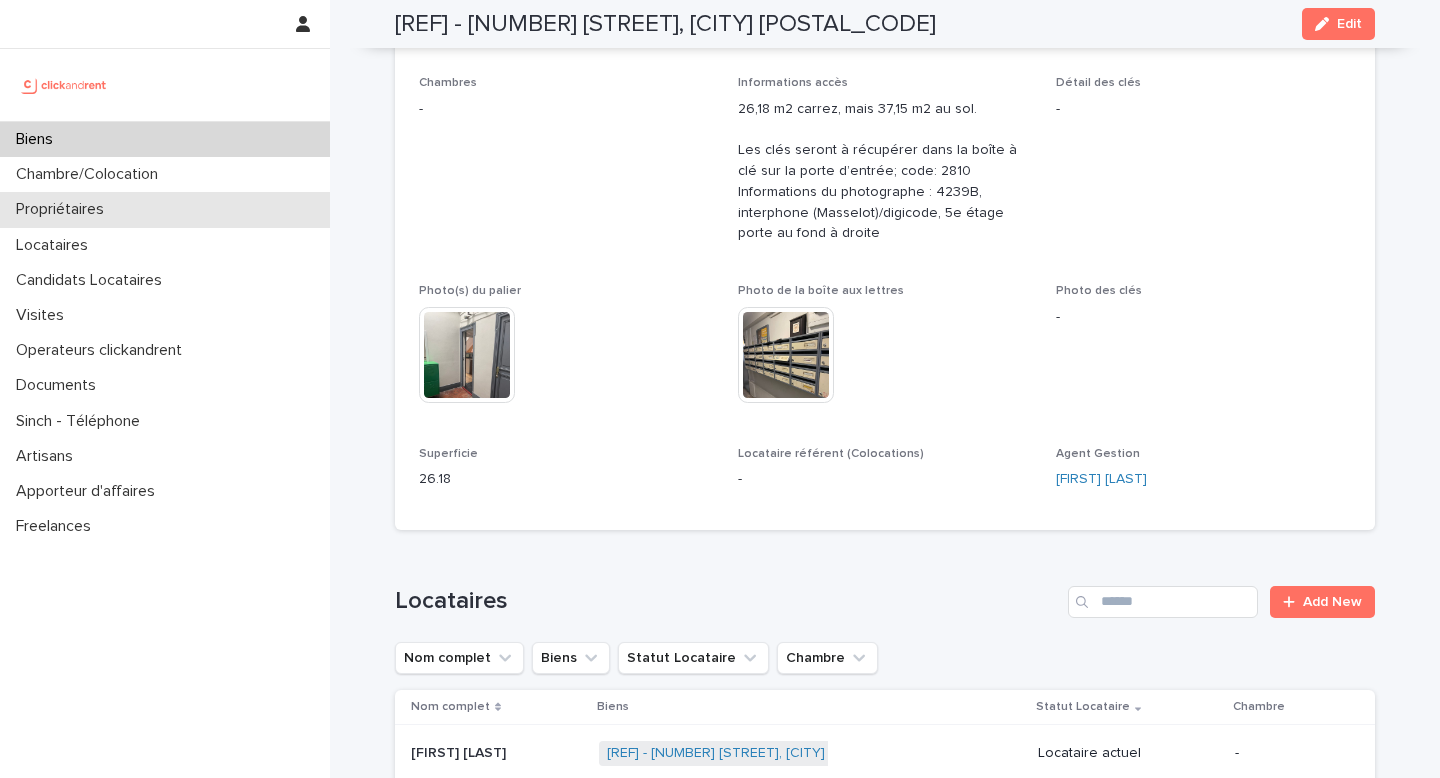 click on "Propriétaires" at bounding box center (165, 209) 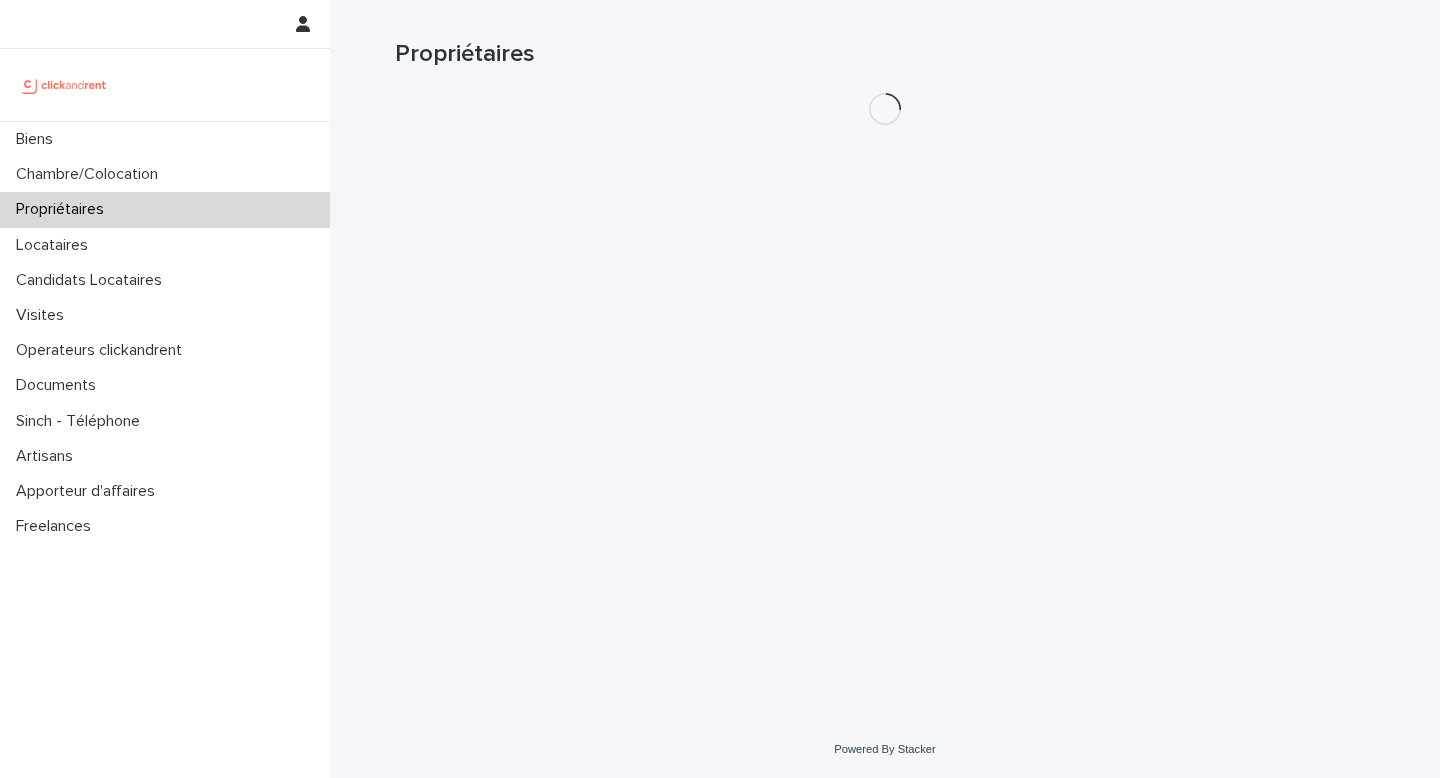 scroll, scrollTop: 0, scrollLeft: 0, axis: both 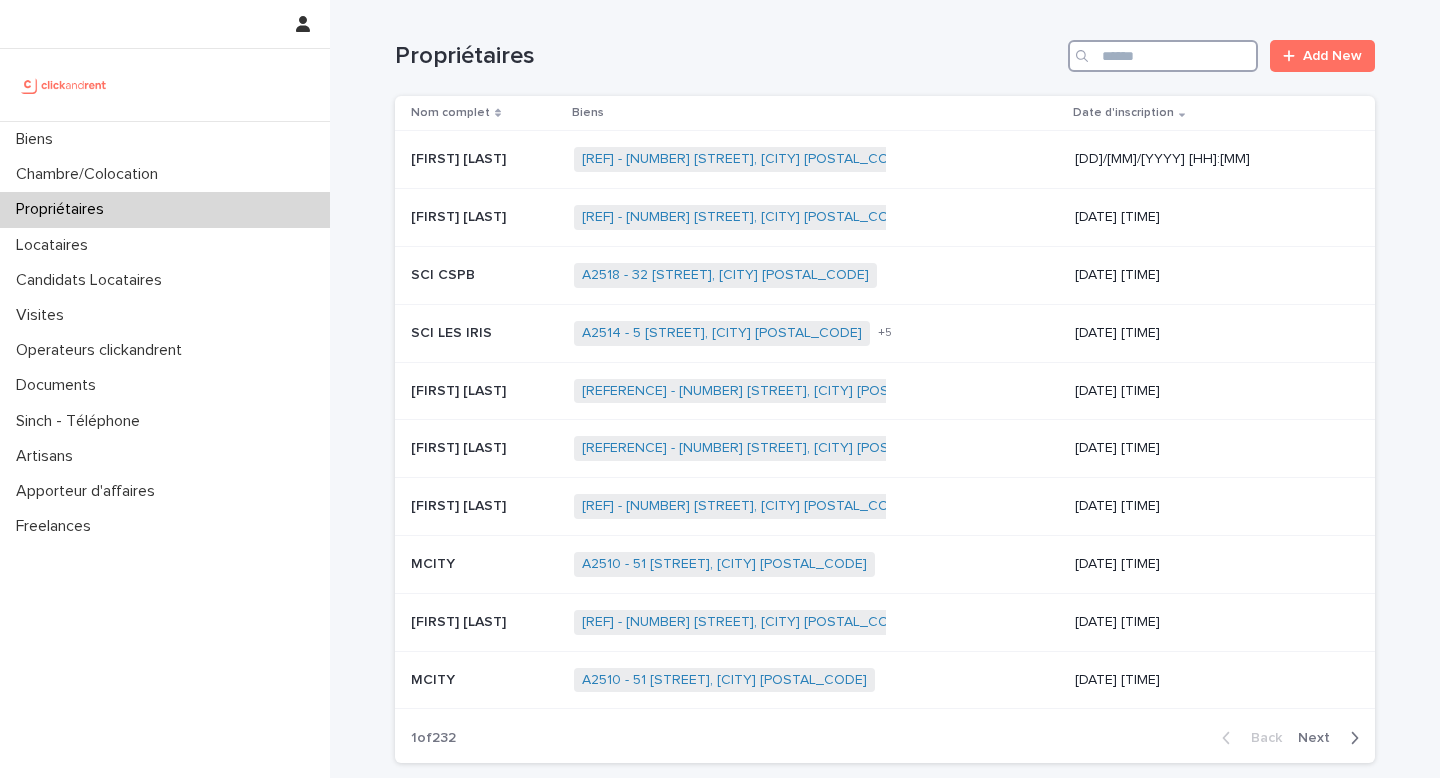 click at bounding box center [1163, 56] 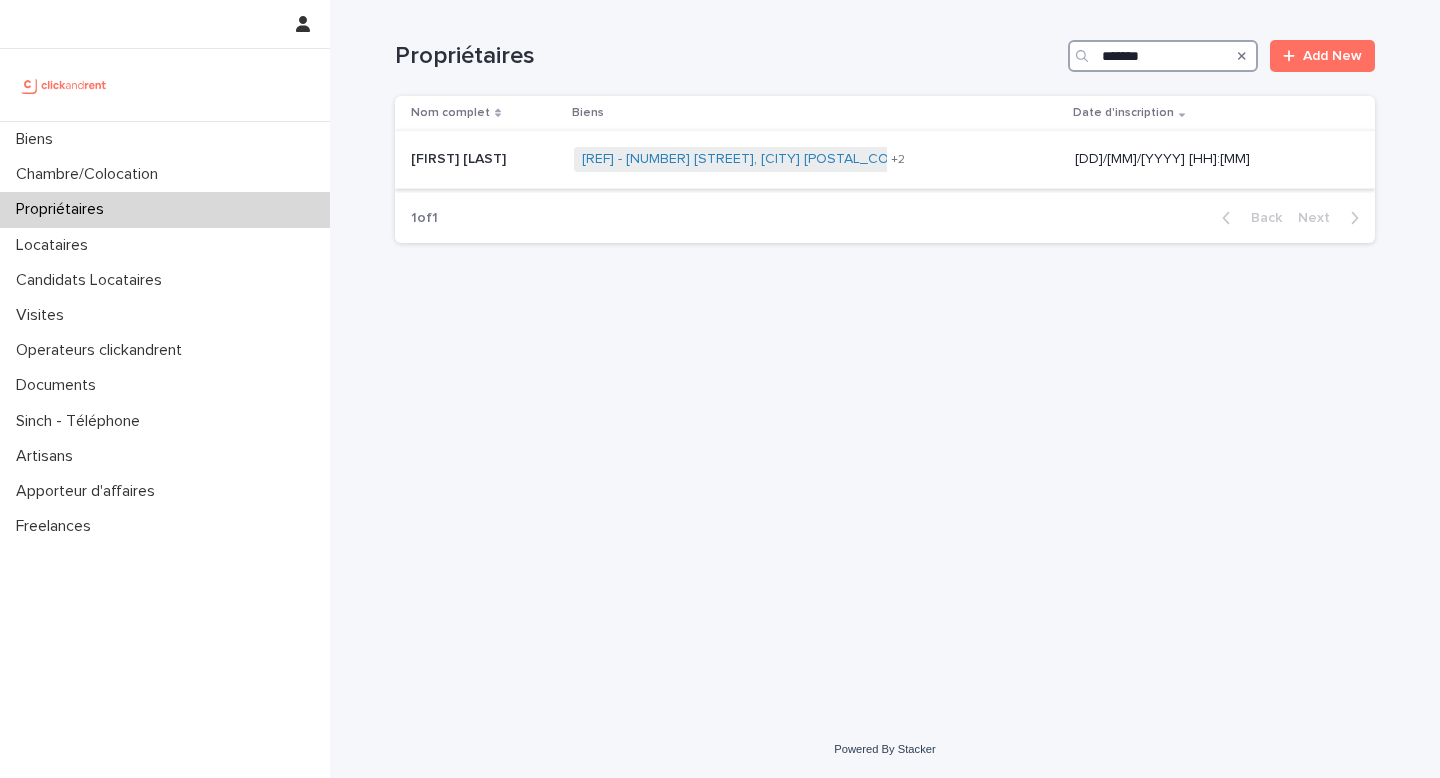 type on "*******" 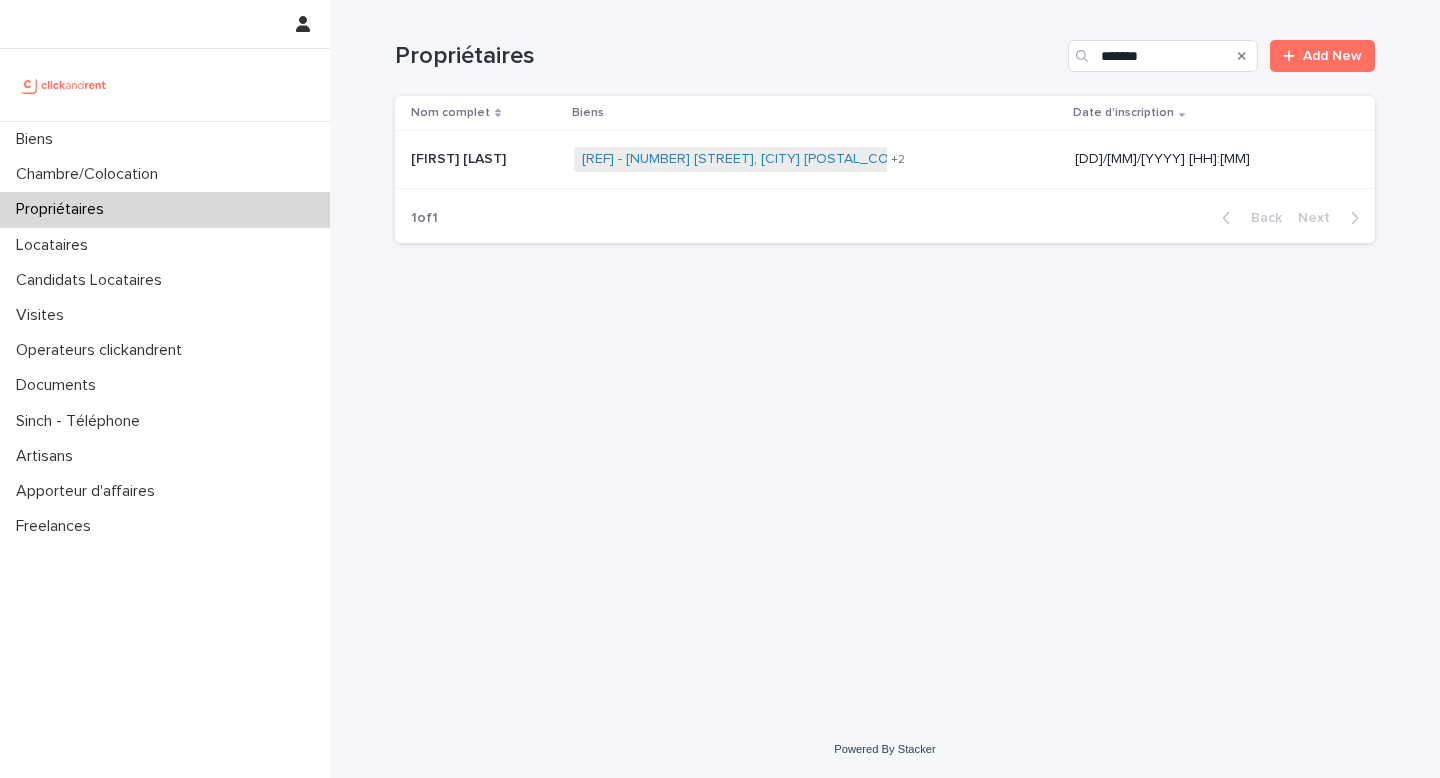 click at bounding box center (484, 159) 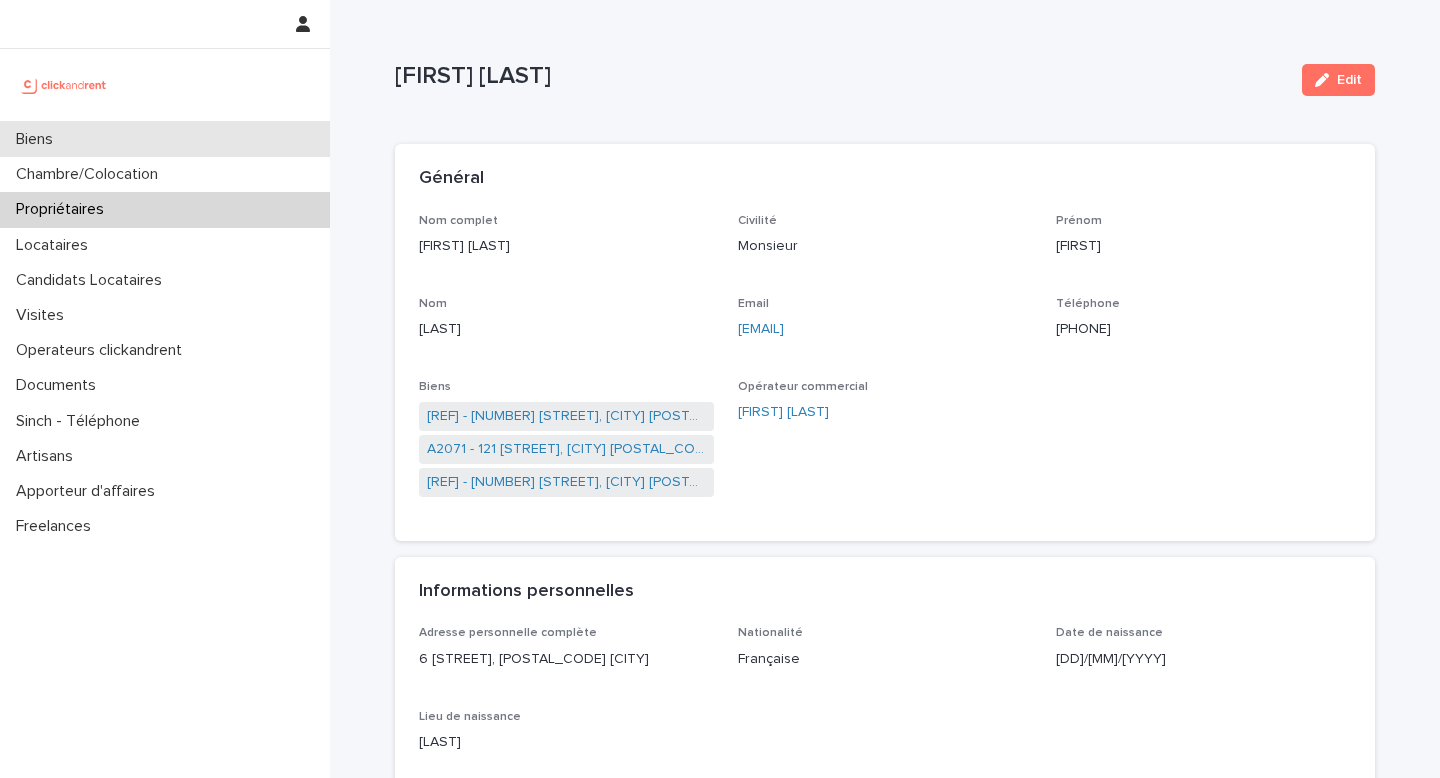 click on "Biens" at bounding box center [165, 139] 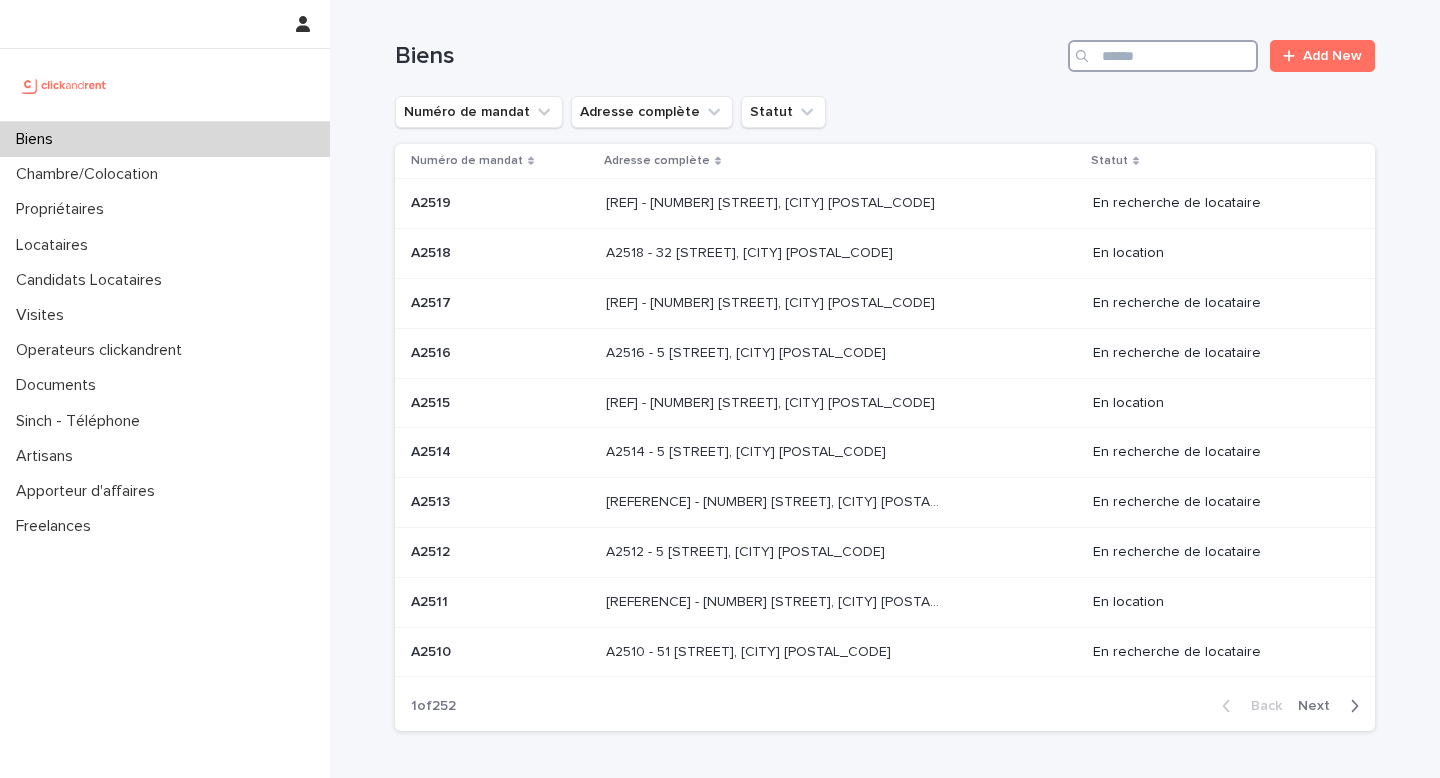 click at bounding box center (1163, 56) 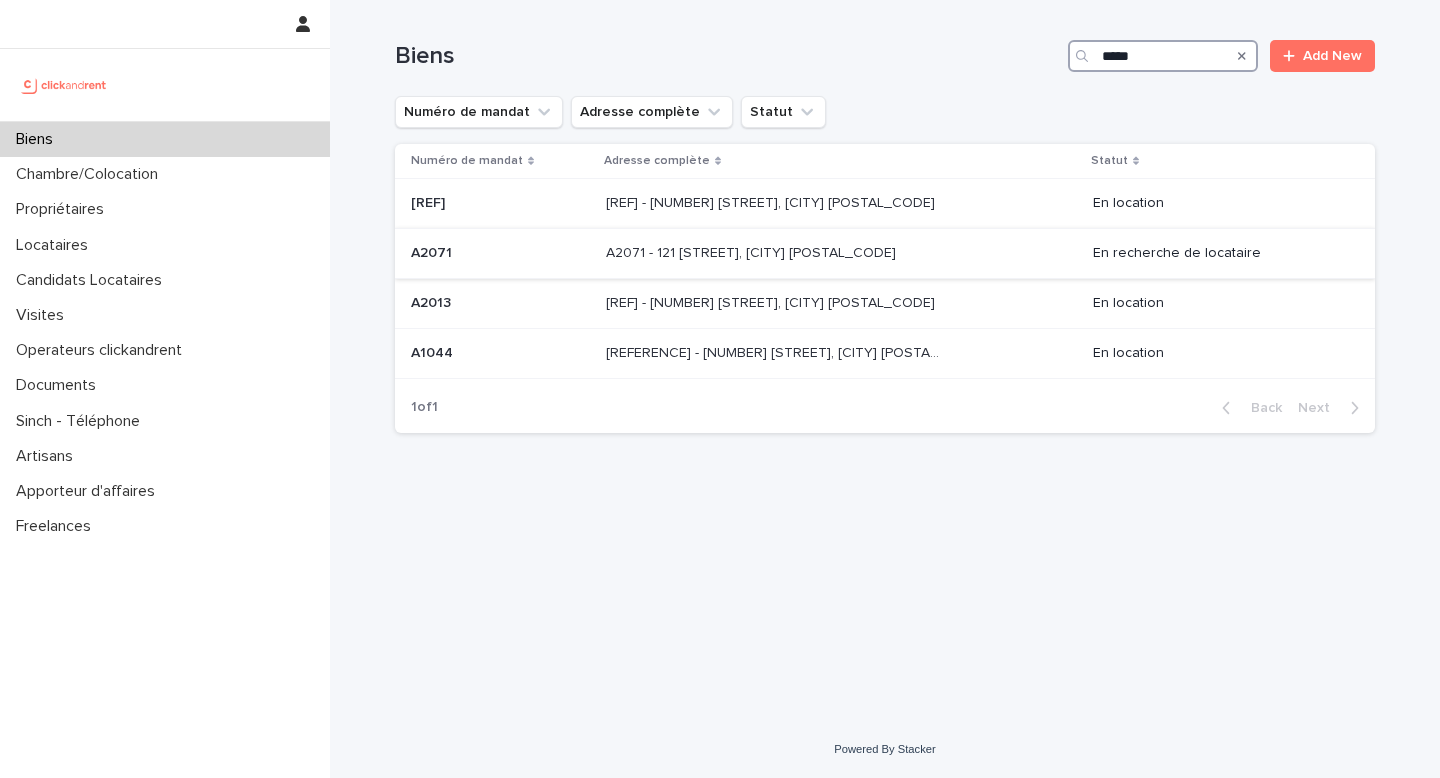 type on "*****" 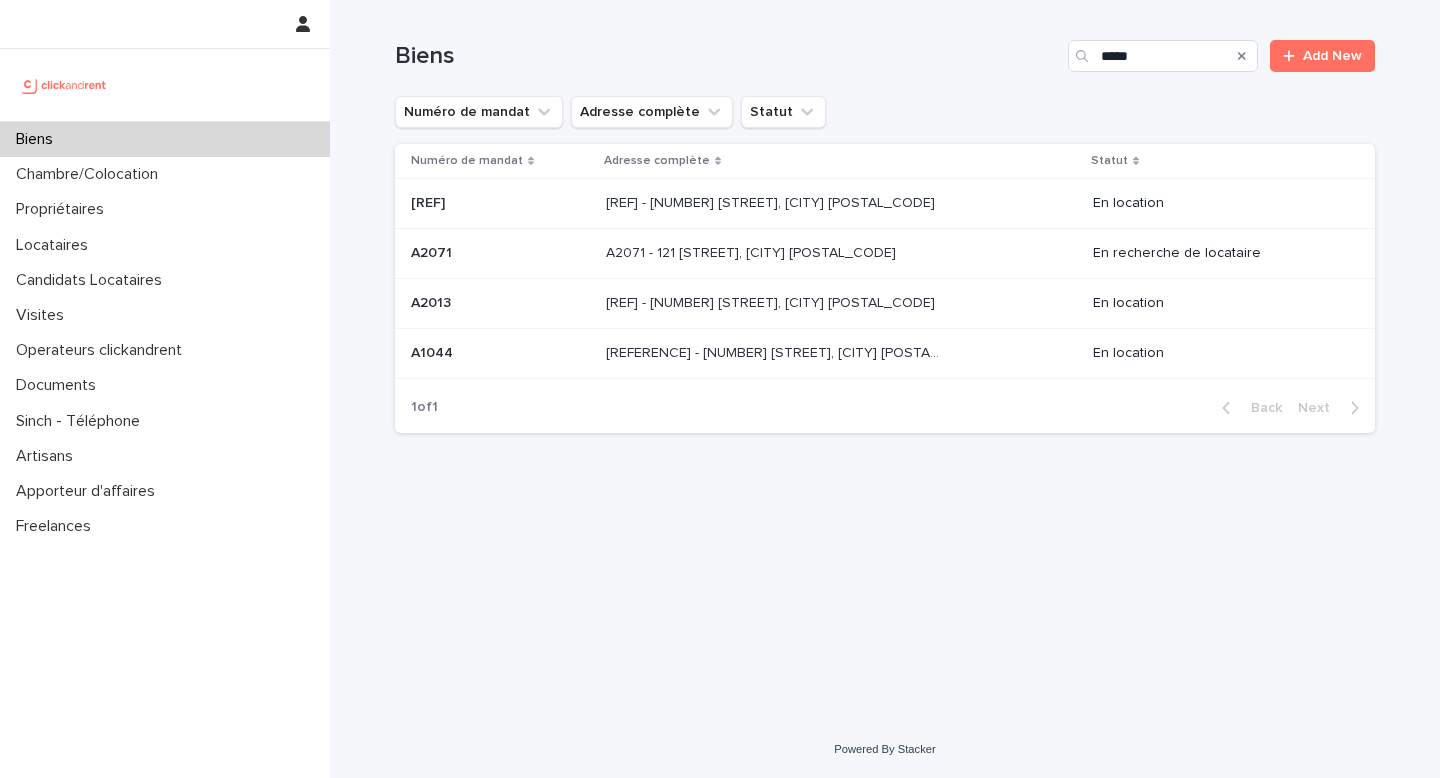 click on "A2071 - 121 [STREET], [CITY] [POSTAL_CODE]" at bounding box center (753, 251) 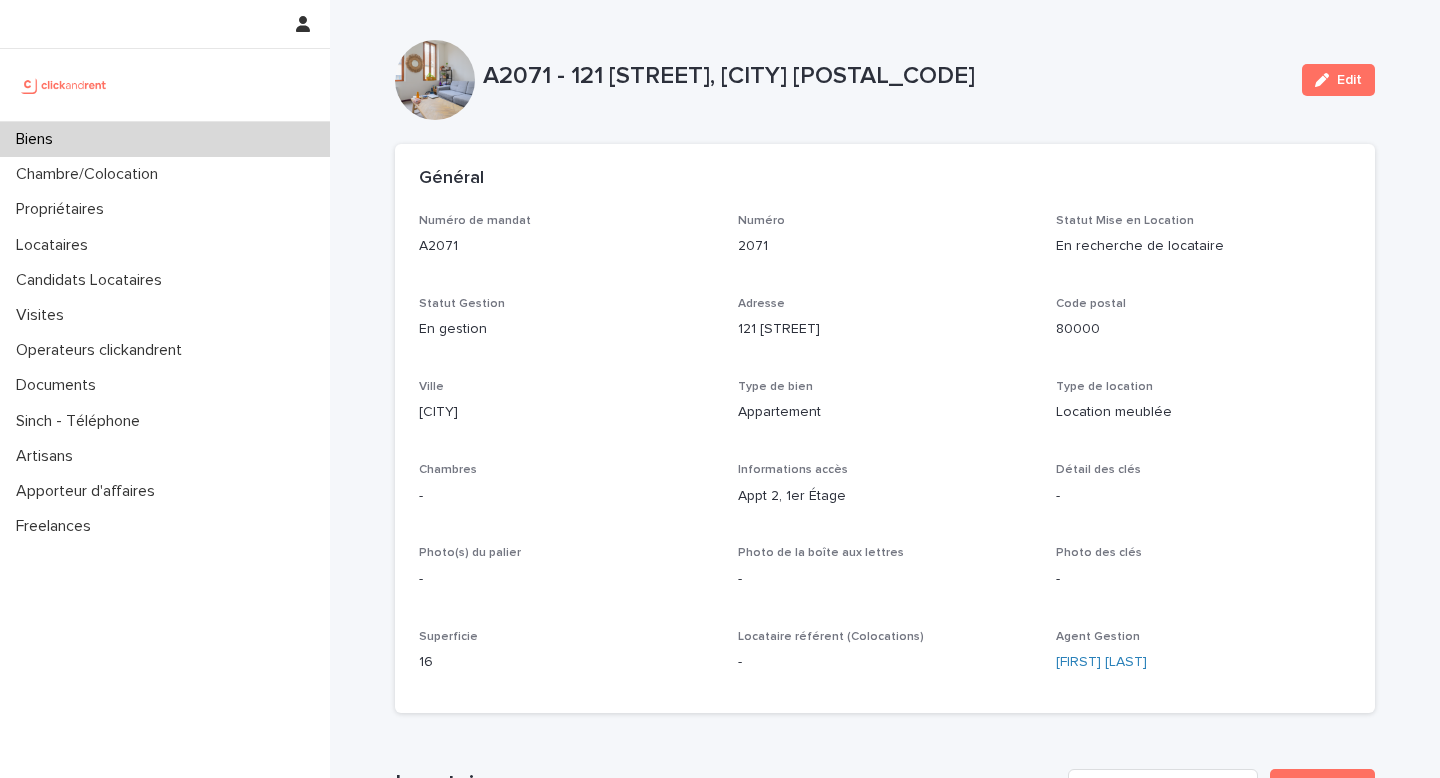 click on "Biens" at bounding box center [165, 139] 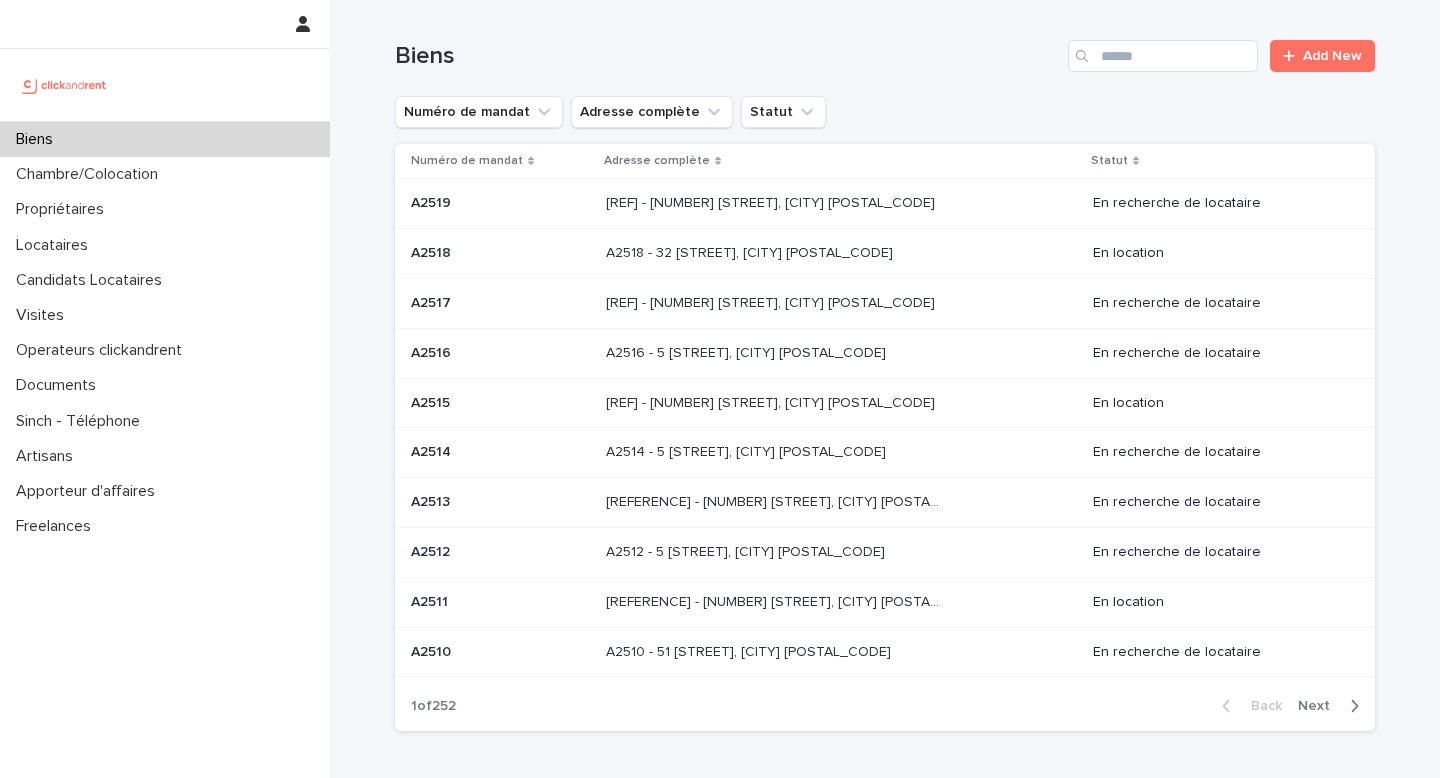 click on "Biens Add New" at bounding box center [885, 48] 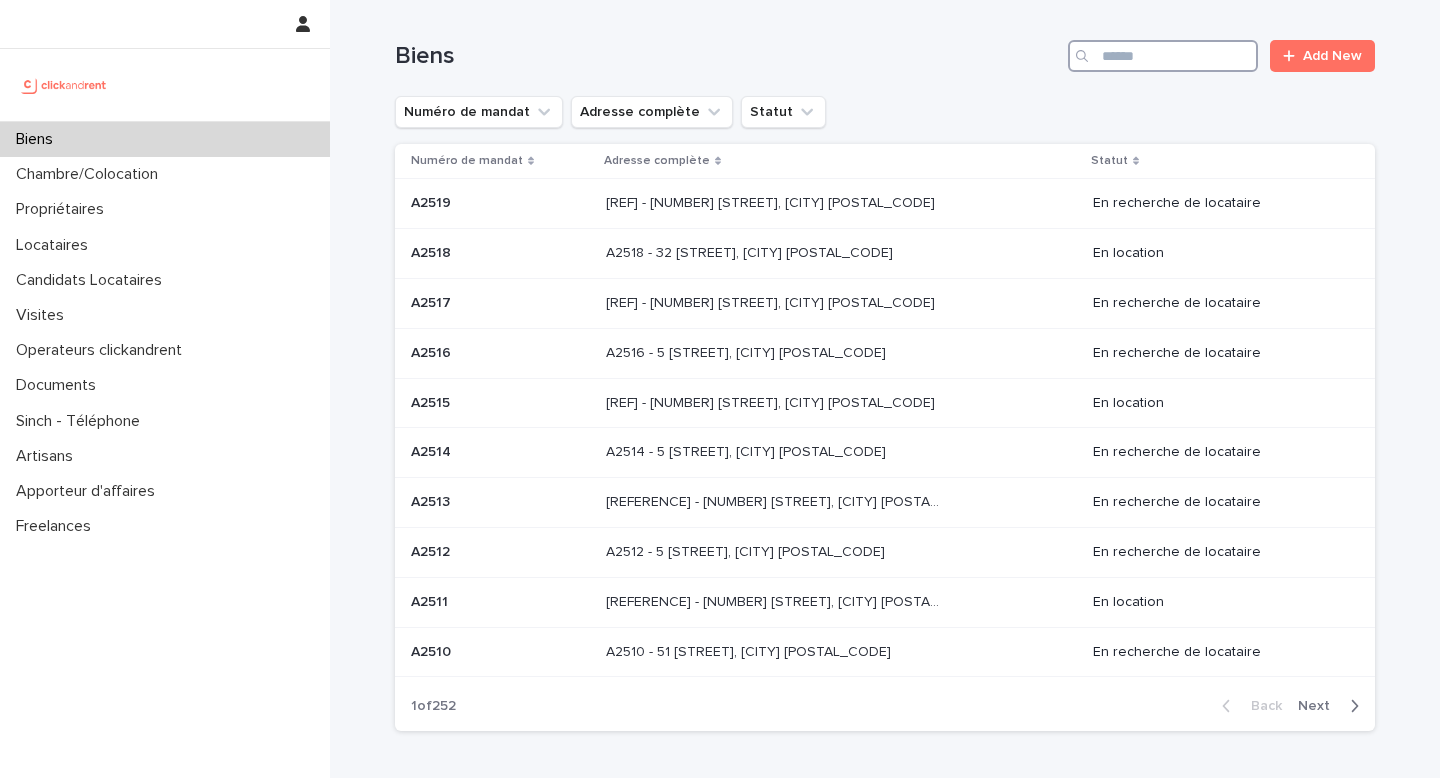 click at bounding box center (1163, 56) 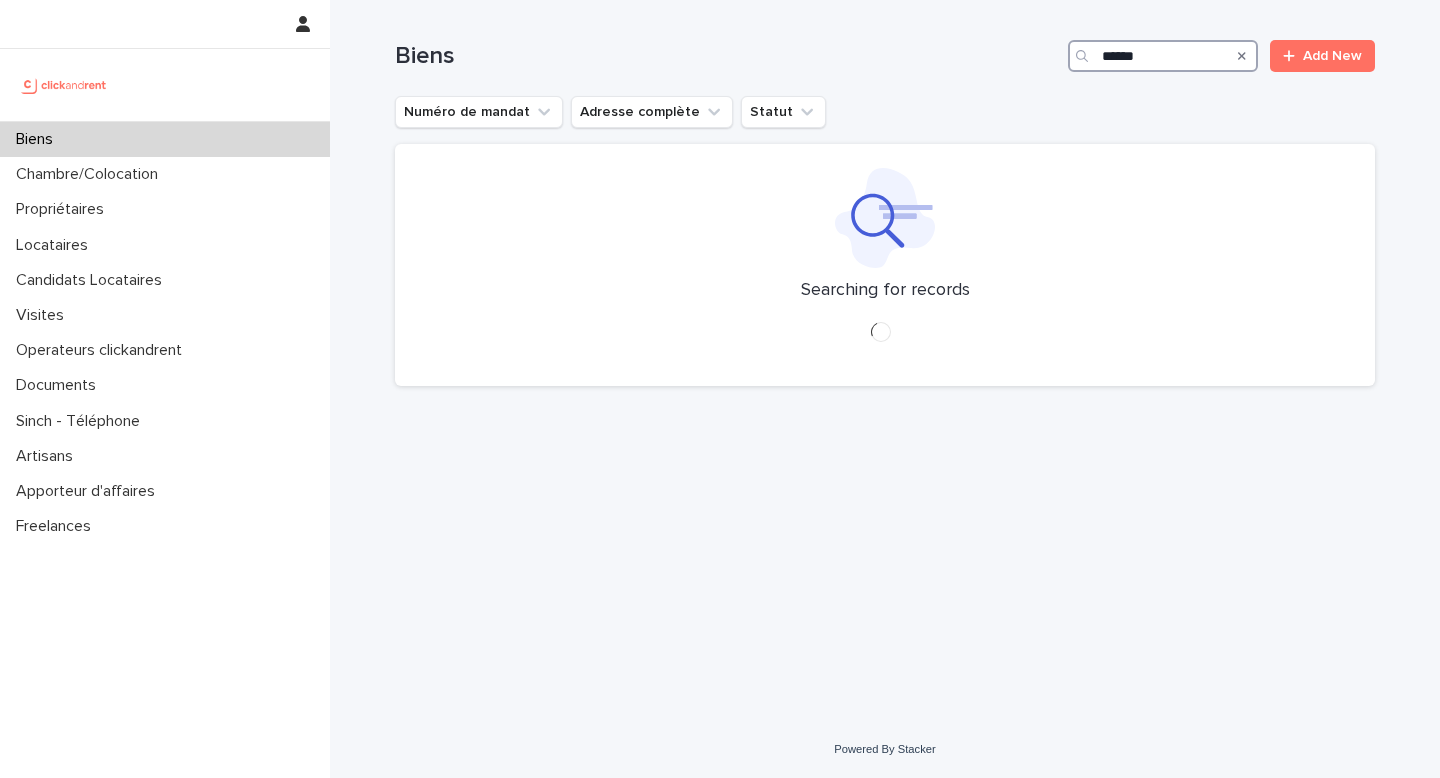 type on "*****" 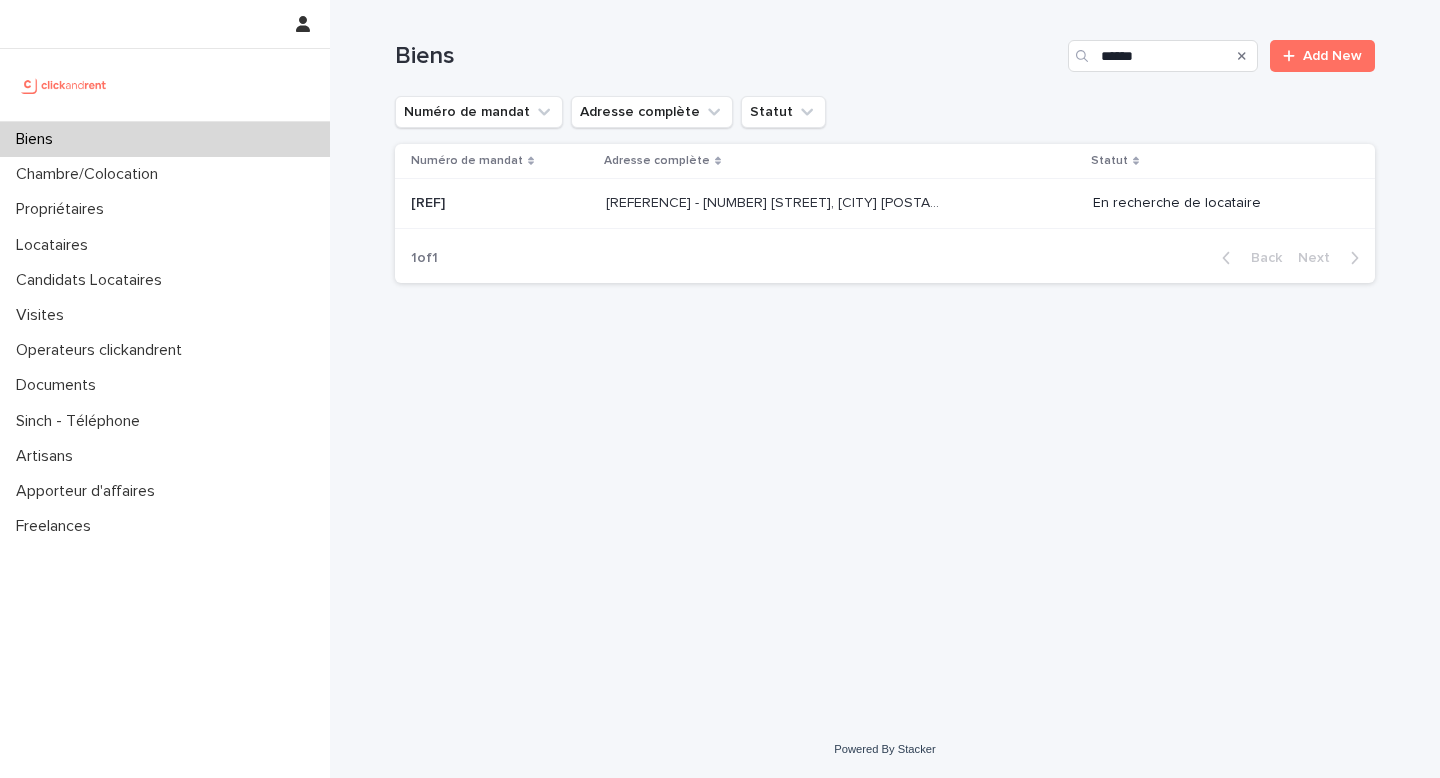 click on "[REF] - [NUMBER] [STREET], [CITY] [POSTAL_CODE] [REF] - [NUMBER] [STREET], [CITY] [POSTAL_CODE]" at bounding box center (841, 203) 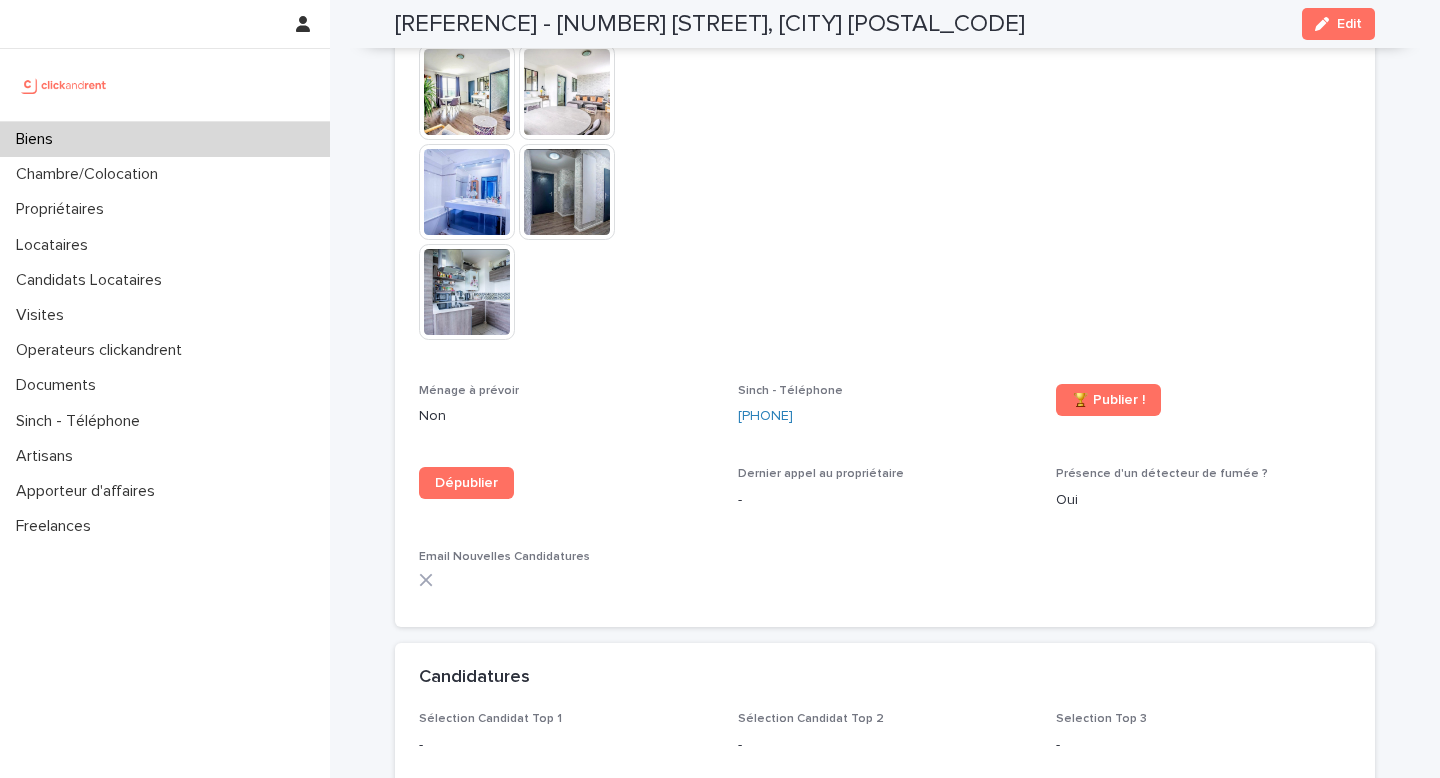 scroll, scrollTop: 5571, scrollLeft: 0, axis: vertical 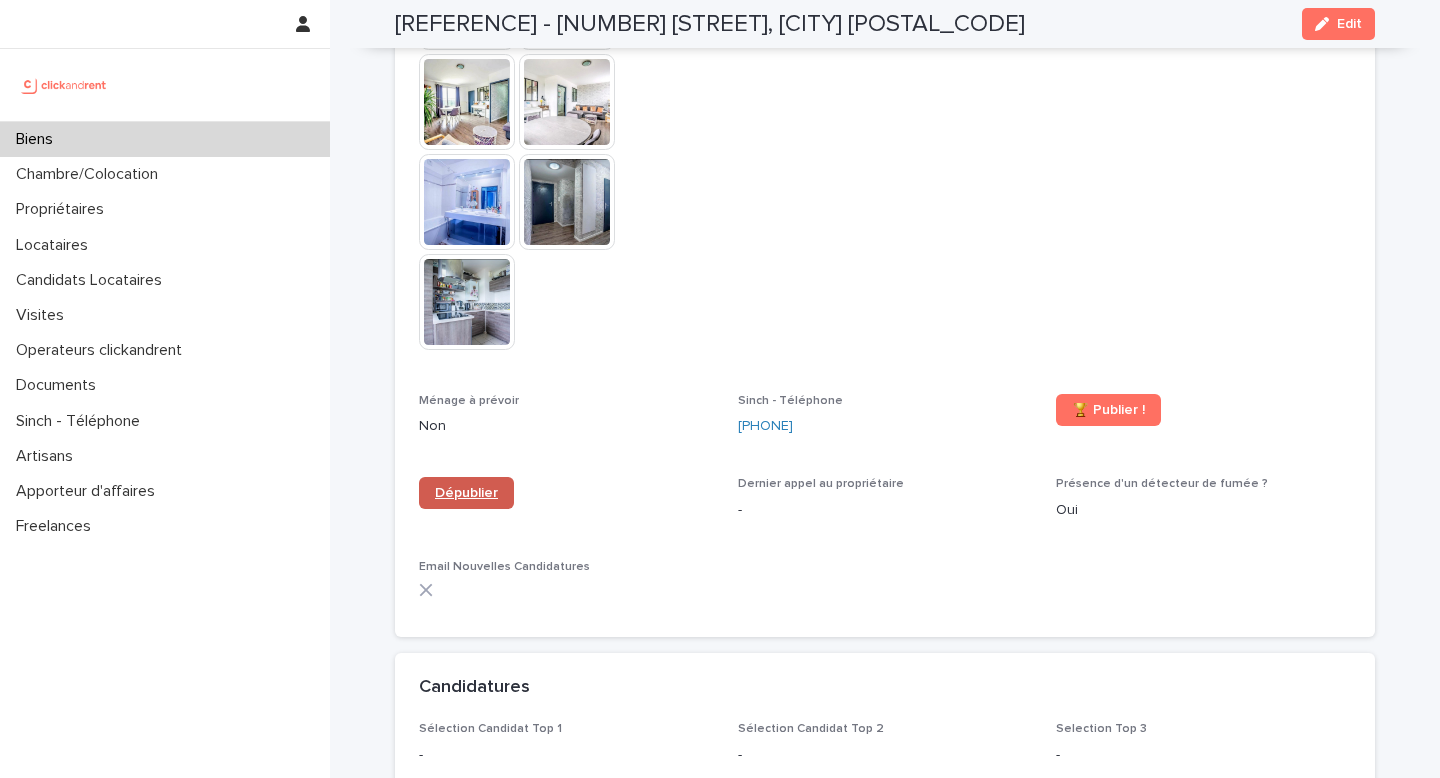 click on "Dépublier" at bounding box center (466, 493) 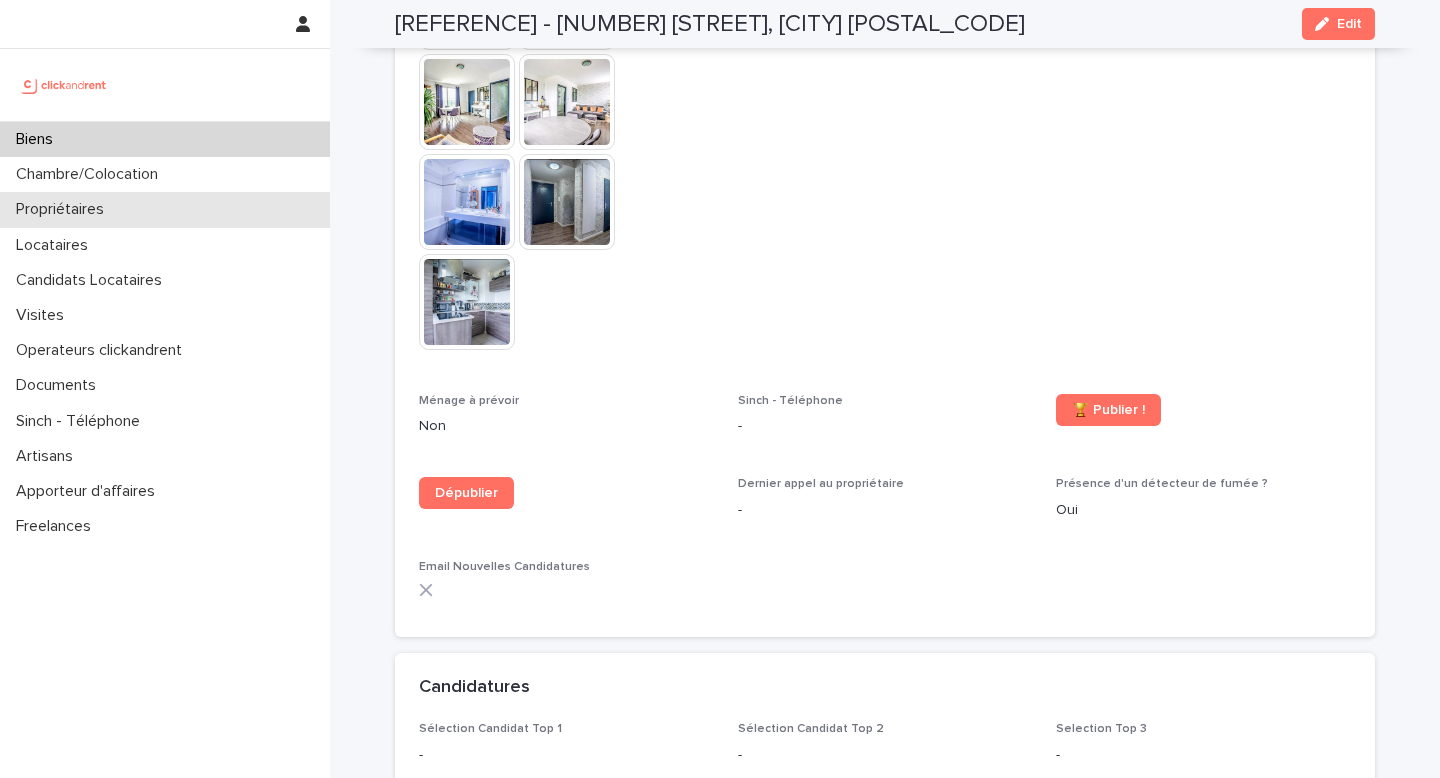 click on "Propriétaires" at bounding box center (165, 209) 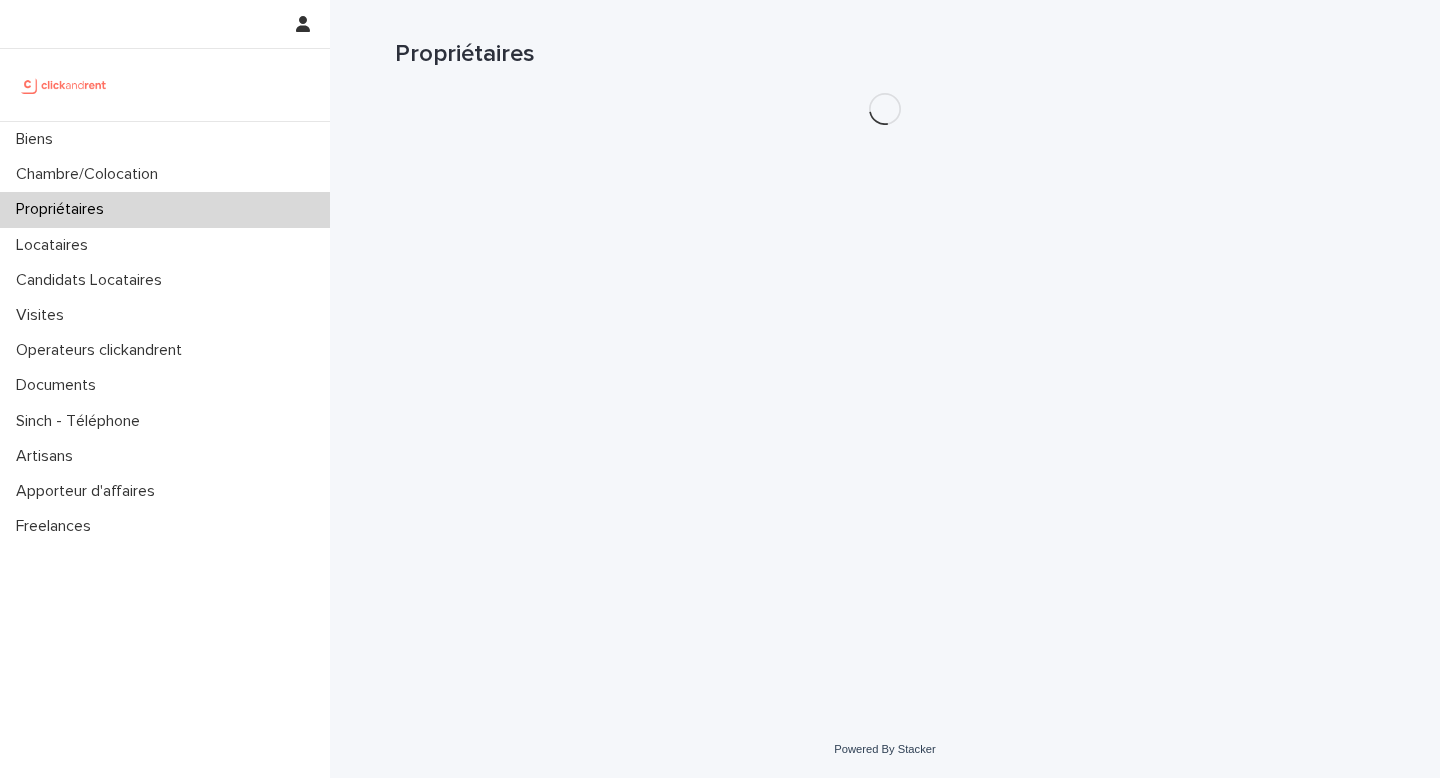scroll, scrollTop: 0, scrollLeft: 0, axis: both 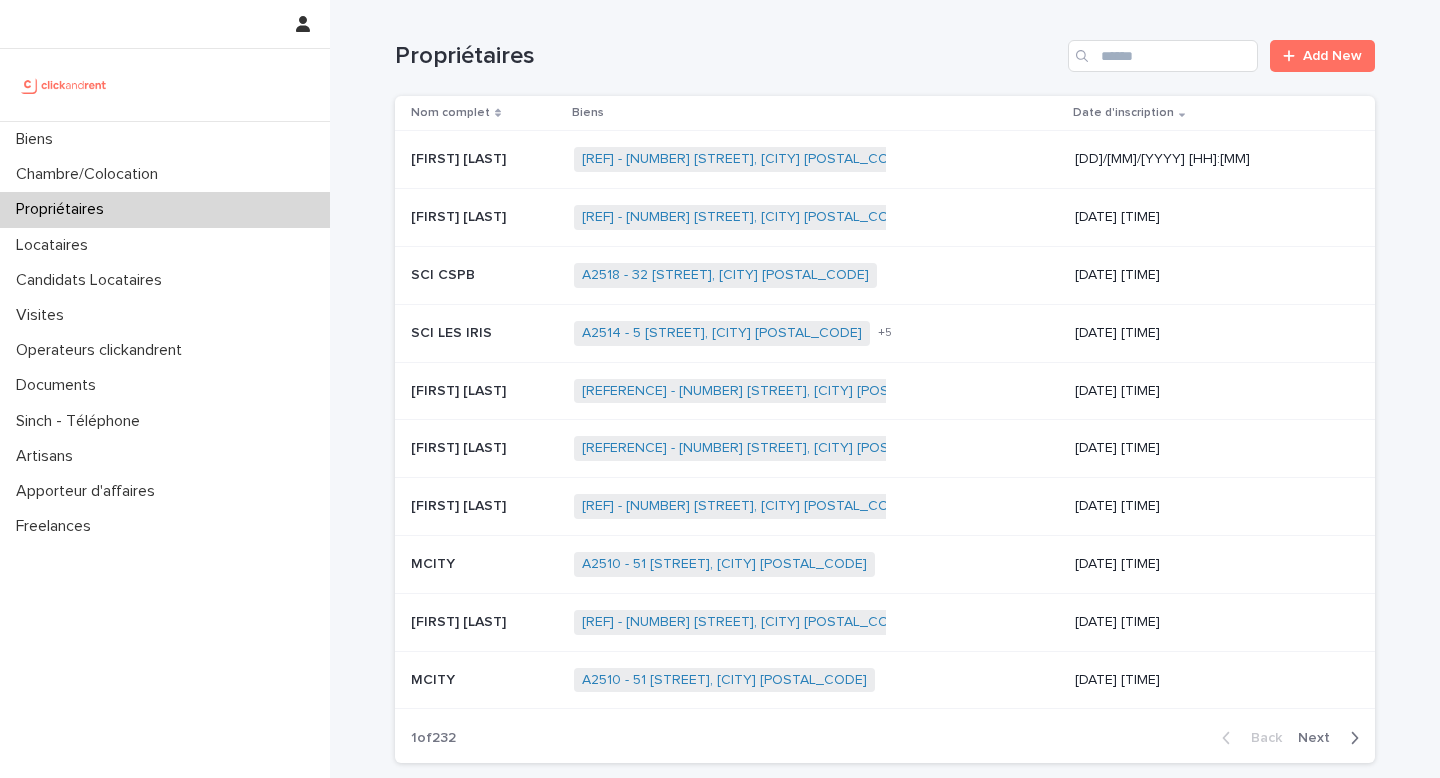 click on "Propriétaires Add New" at bounding box center [885, 48] 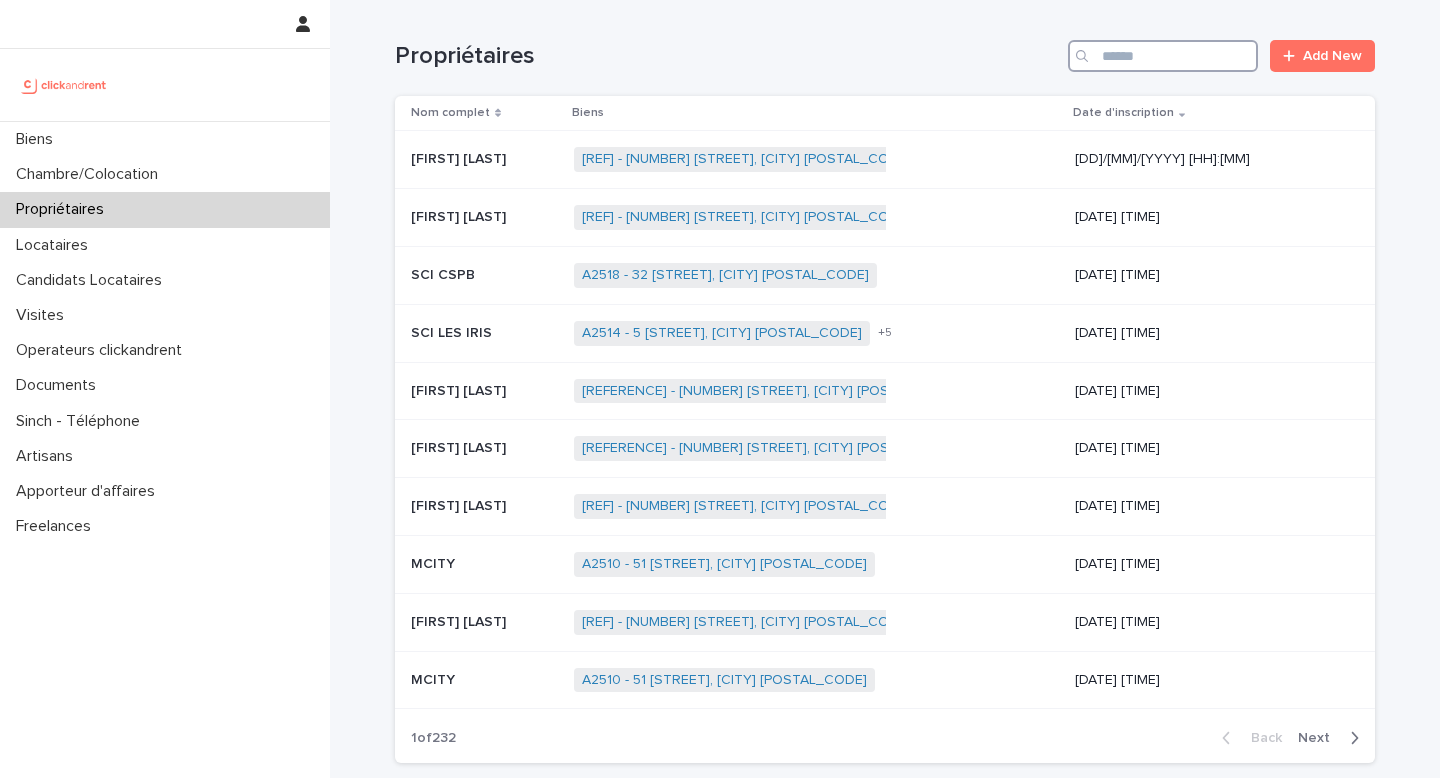 click at bounding box center (1163, 56) 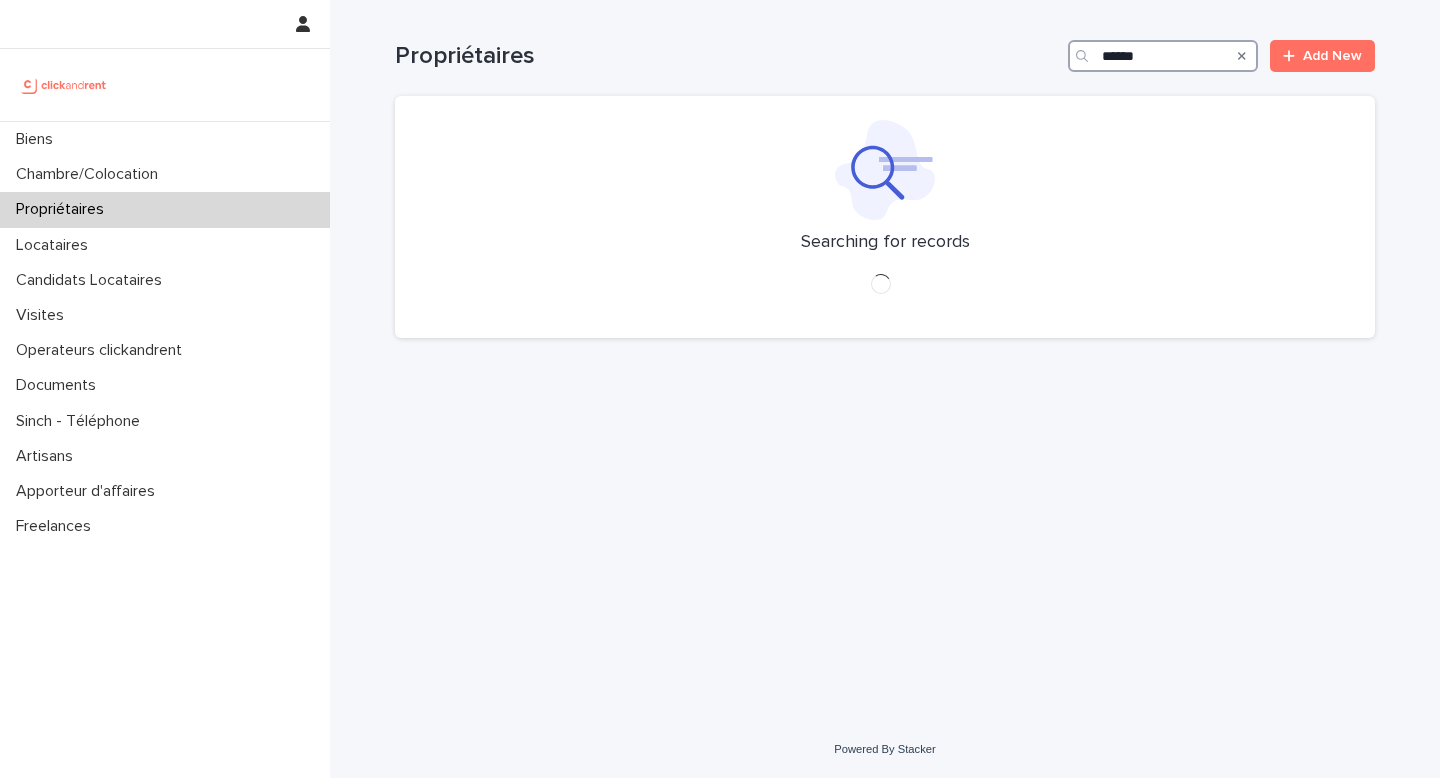 type on "******" 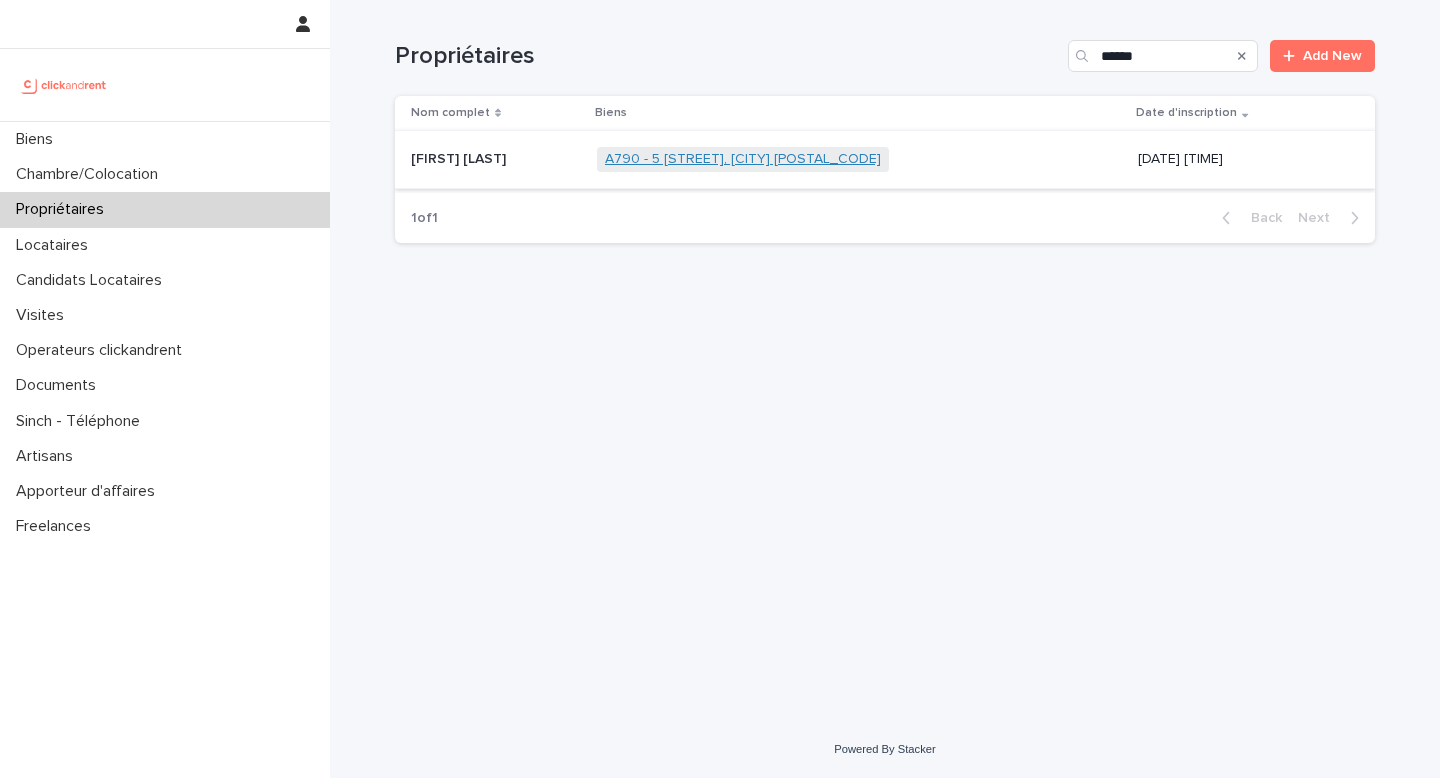 click on "A790 - 5 [STREET], [CITY] [POSTAL_CODE]" at bounding box center [743, 159] 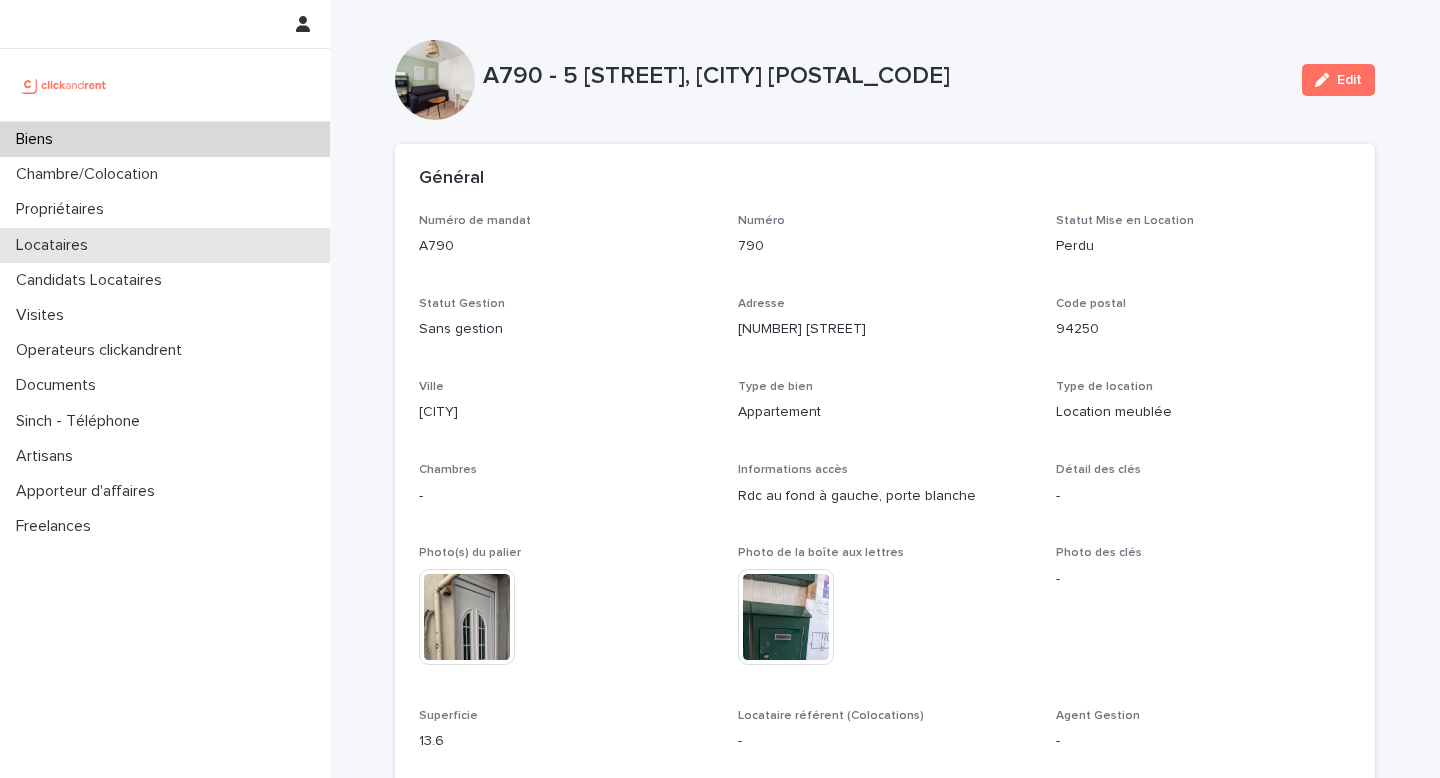 click on "Locataires" at bounding box center [165, 245] 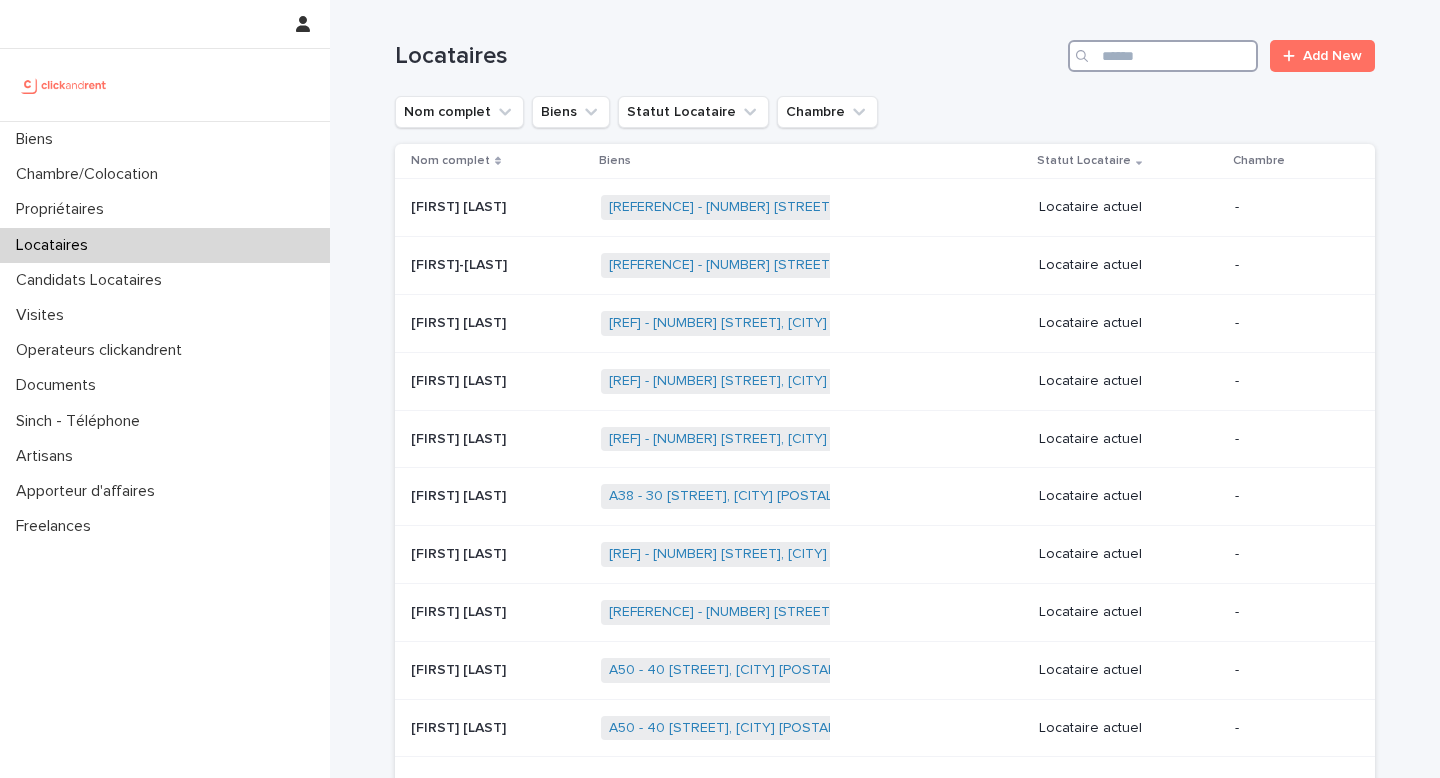 click at bounding box center (1163, 56) 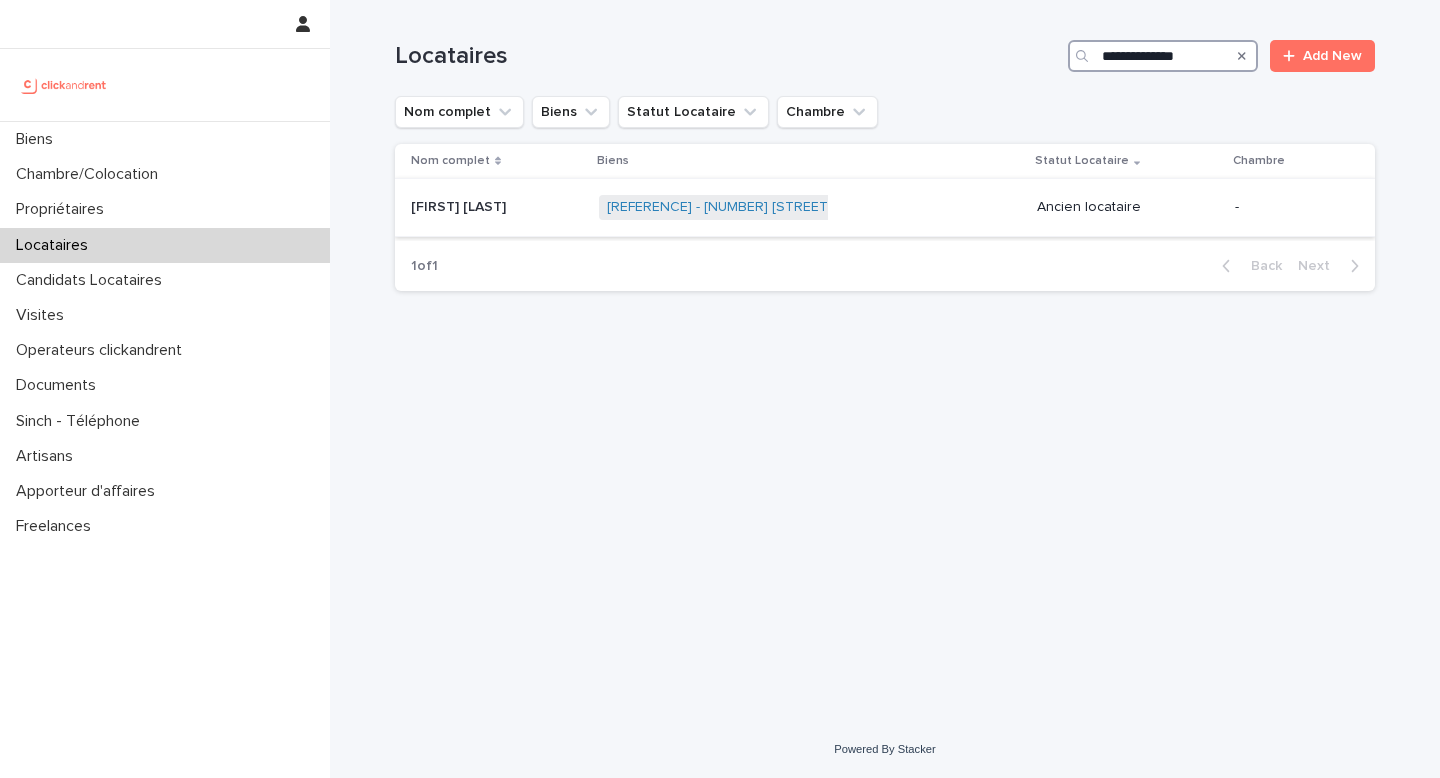 type on "**********" 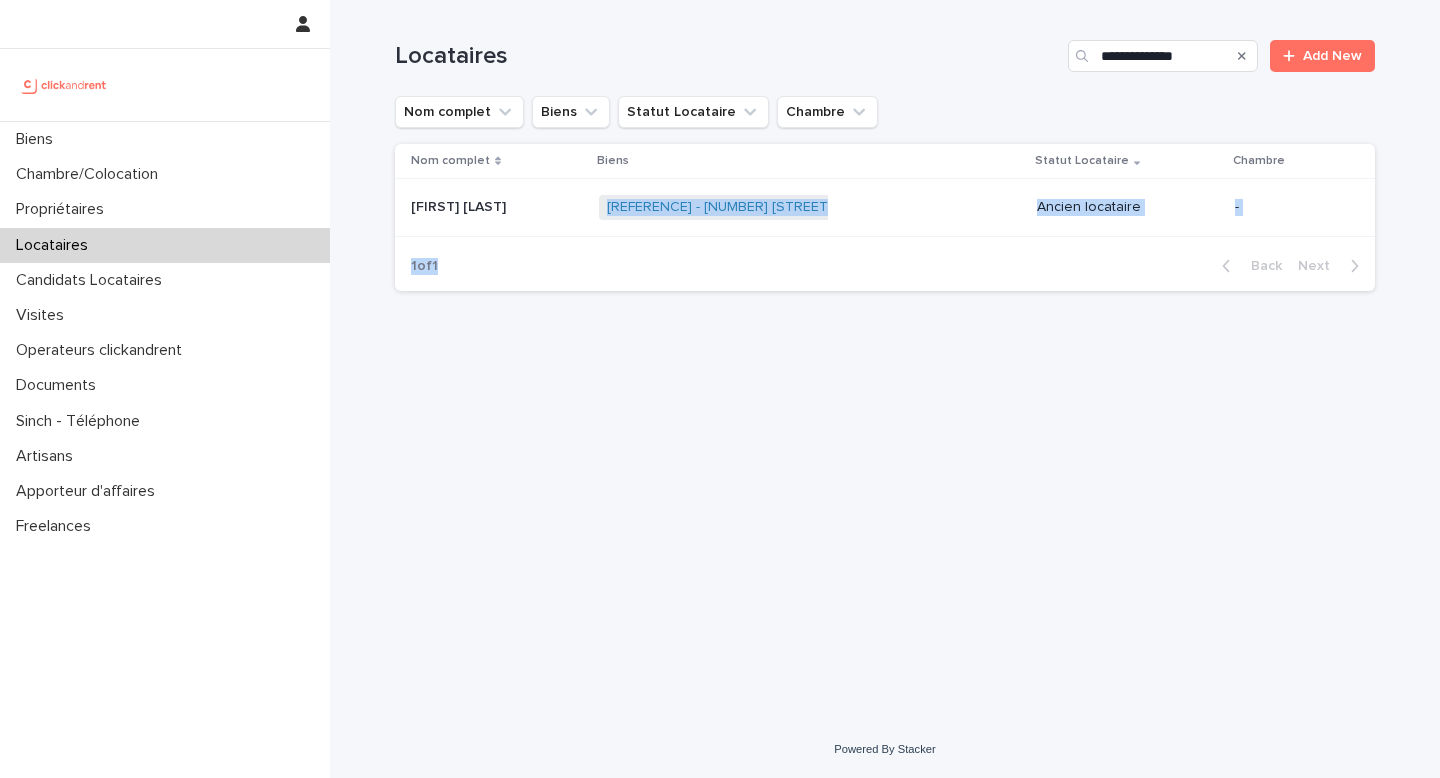 drag, startPoint x: 581, startPoint y: 210, endPoint x: 611, endPoint y: 291, distance: 86.37708 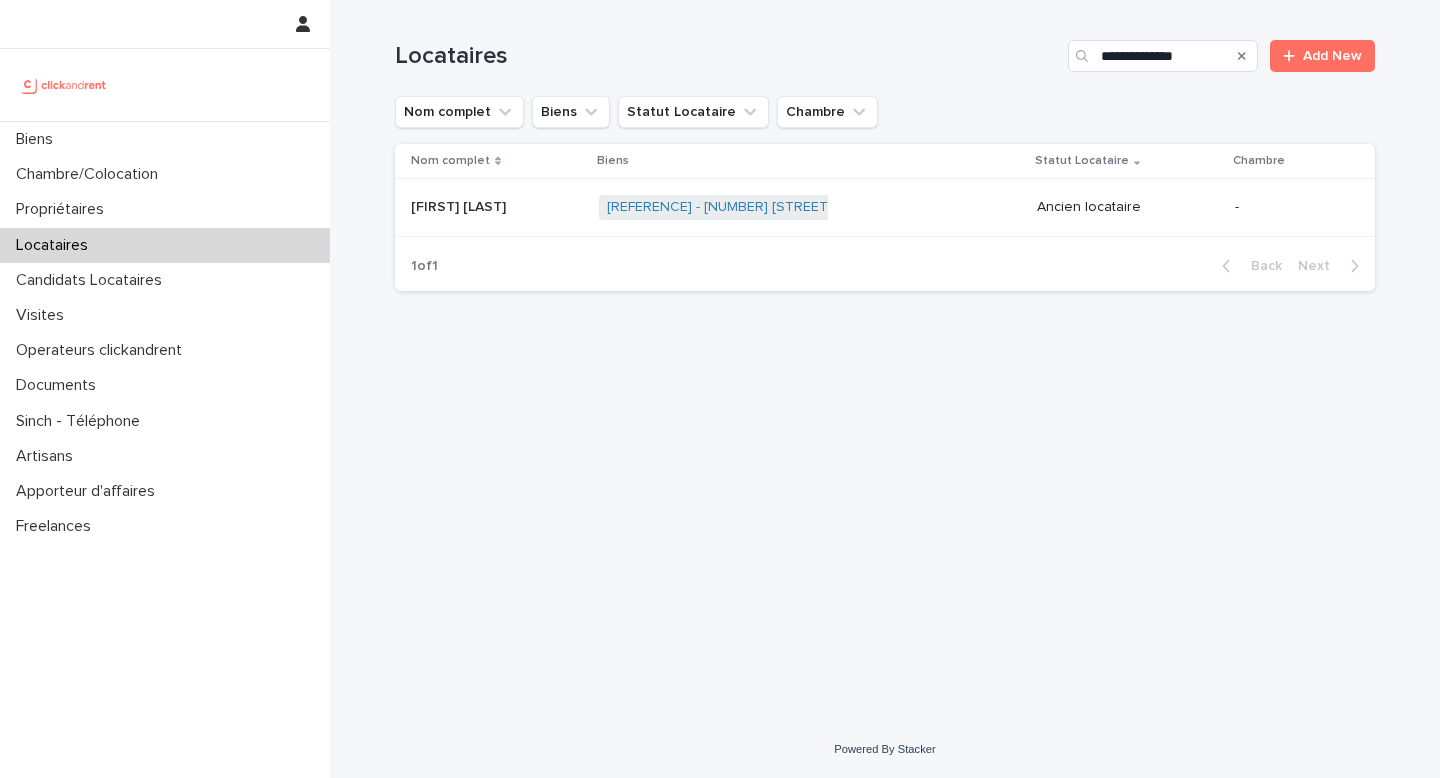 click on "Nom complet Biens Statut Locataire Chambre [LAST] [LAST] [LAST] [REFERENCE] - [NUMBER] [STREET], [CITY] [POSTAL_CODE] + 0 Ancien locataire -" at bounding box center [885, 192] 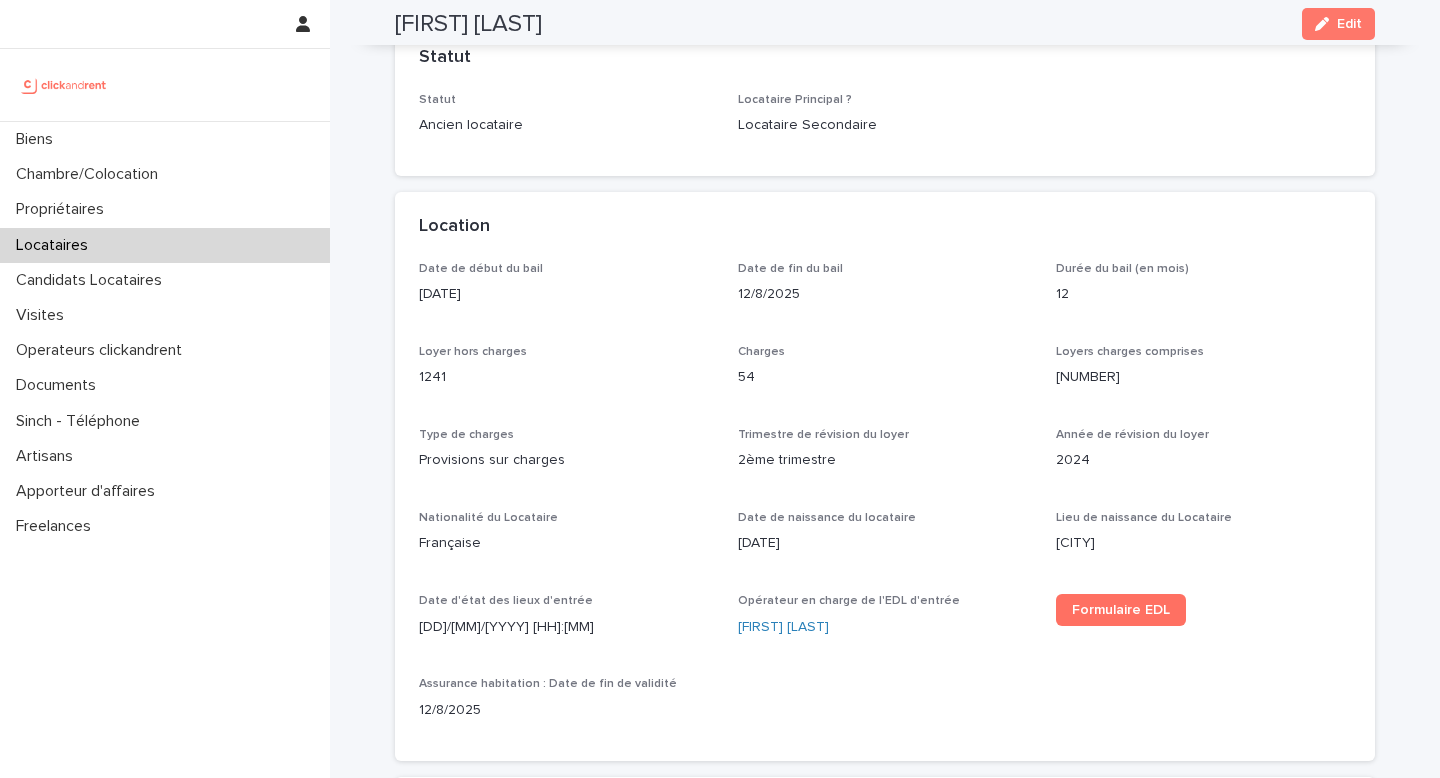scroll, scrollTop: 0, scrollLeft: 0, axis: both 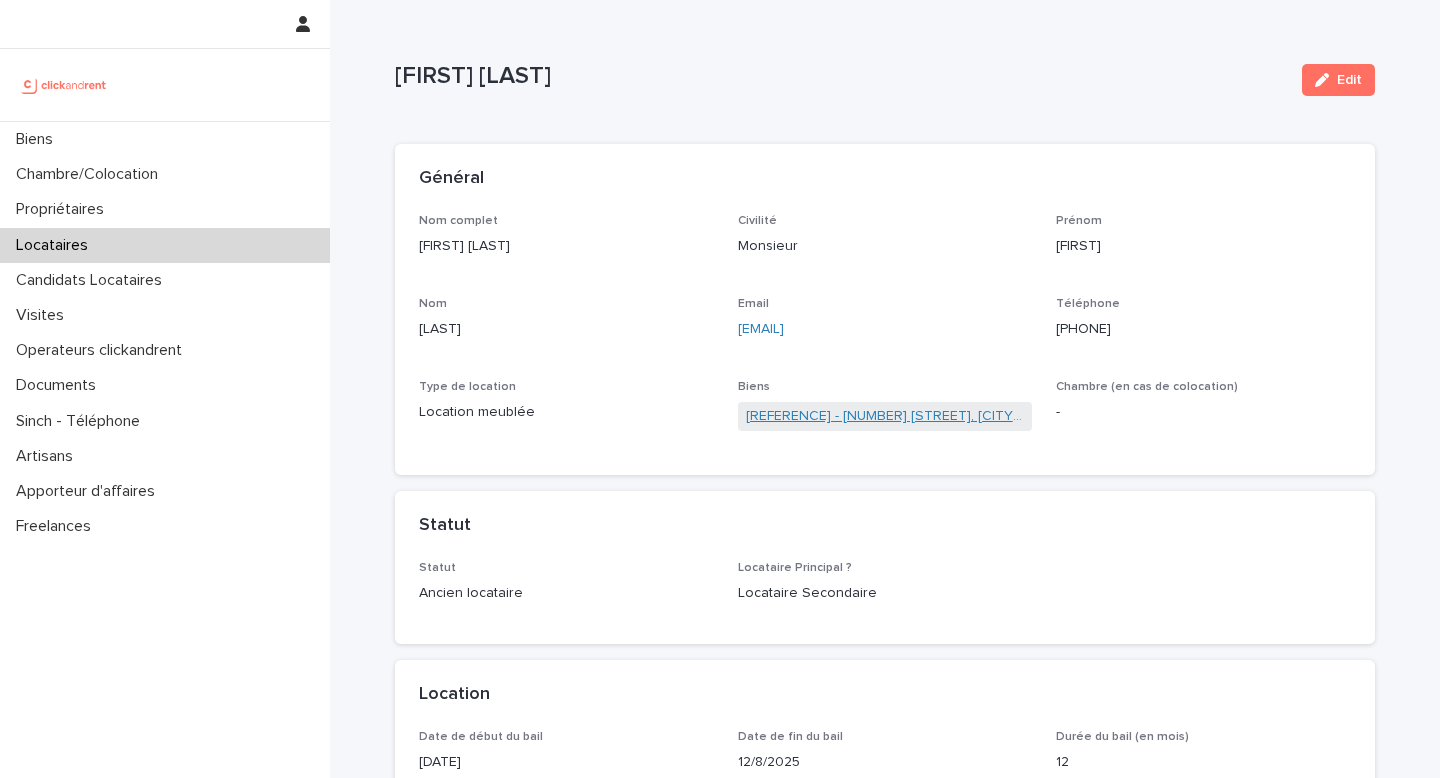 click on "[REFERENCE] - [NUMBER] [STREET], [CITY] [POSTAL_CODE]" at bounding box center (885, 416) 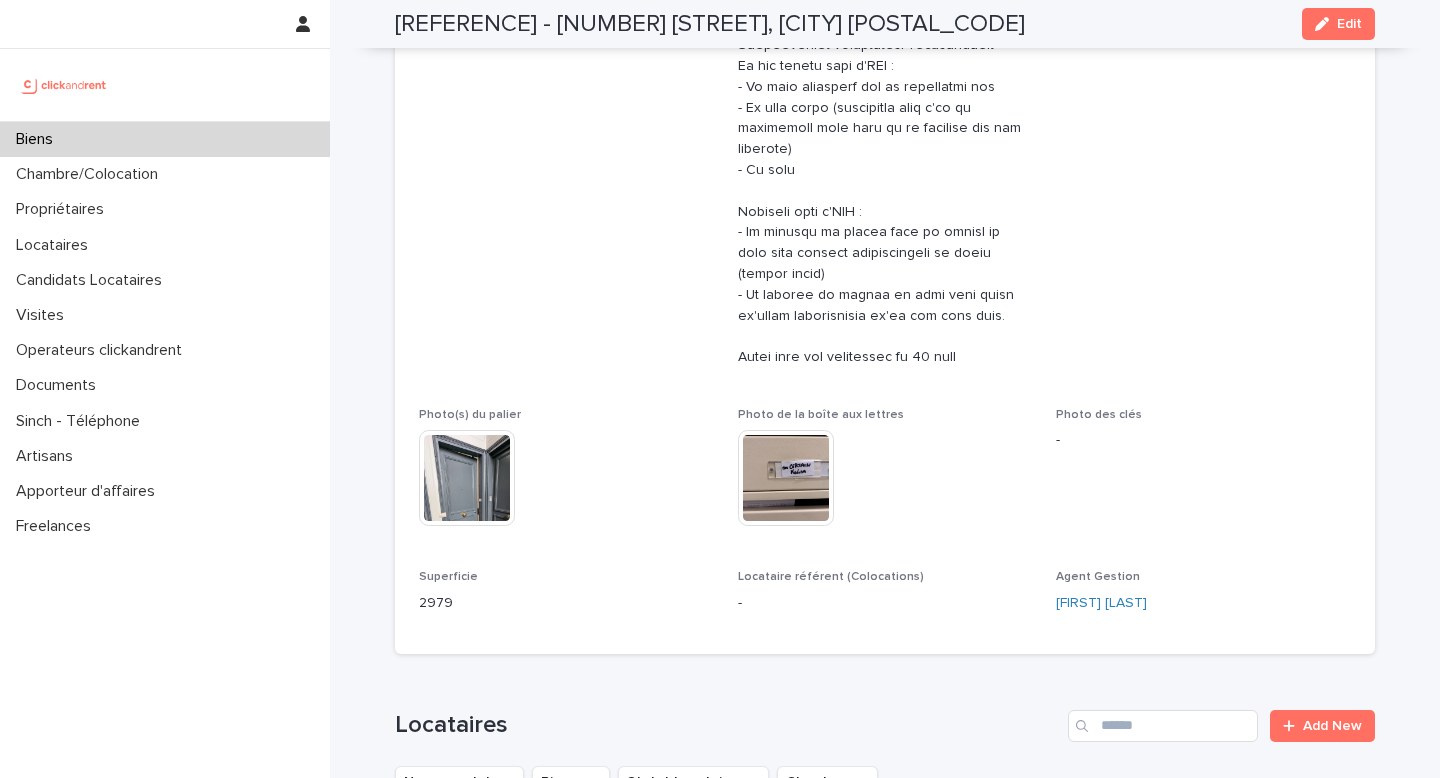 scroll, scrollTop: 995, scrollLeft: 0, axis: vertical 